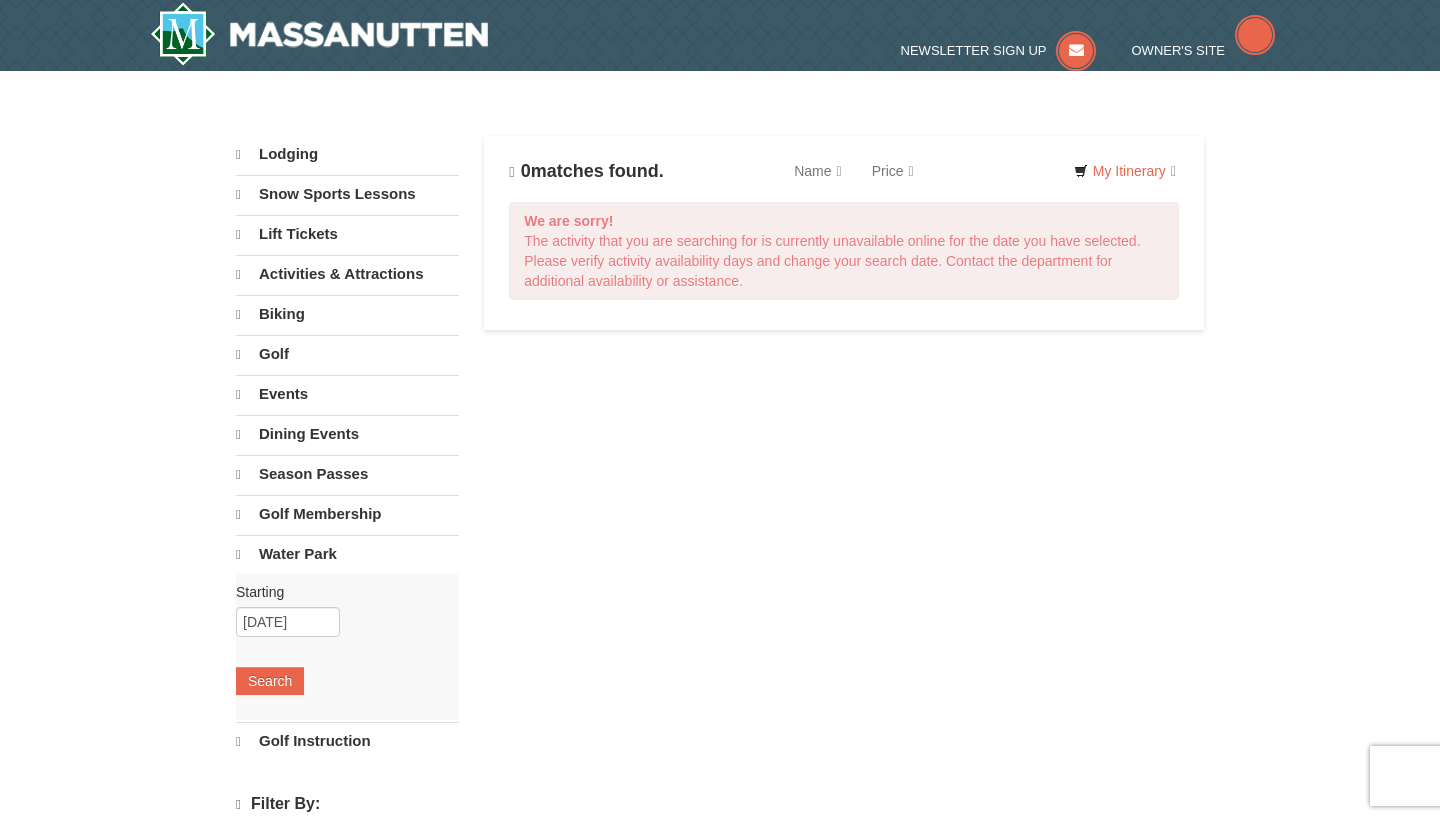 scroll, scrollTop: 0, scrollLeft: 0, axis: both 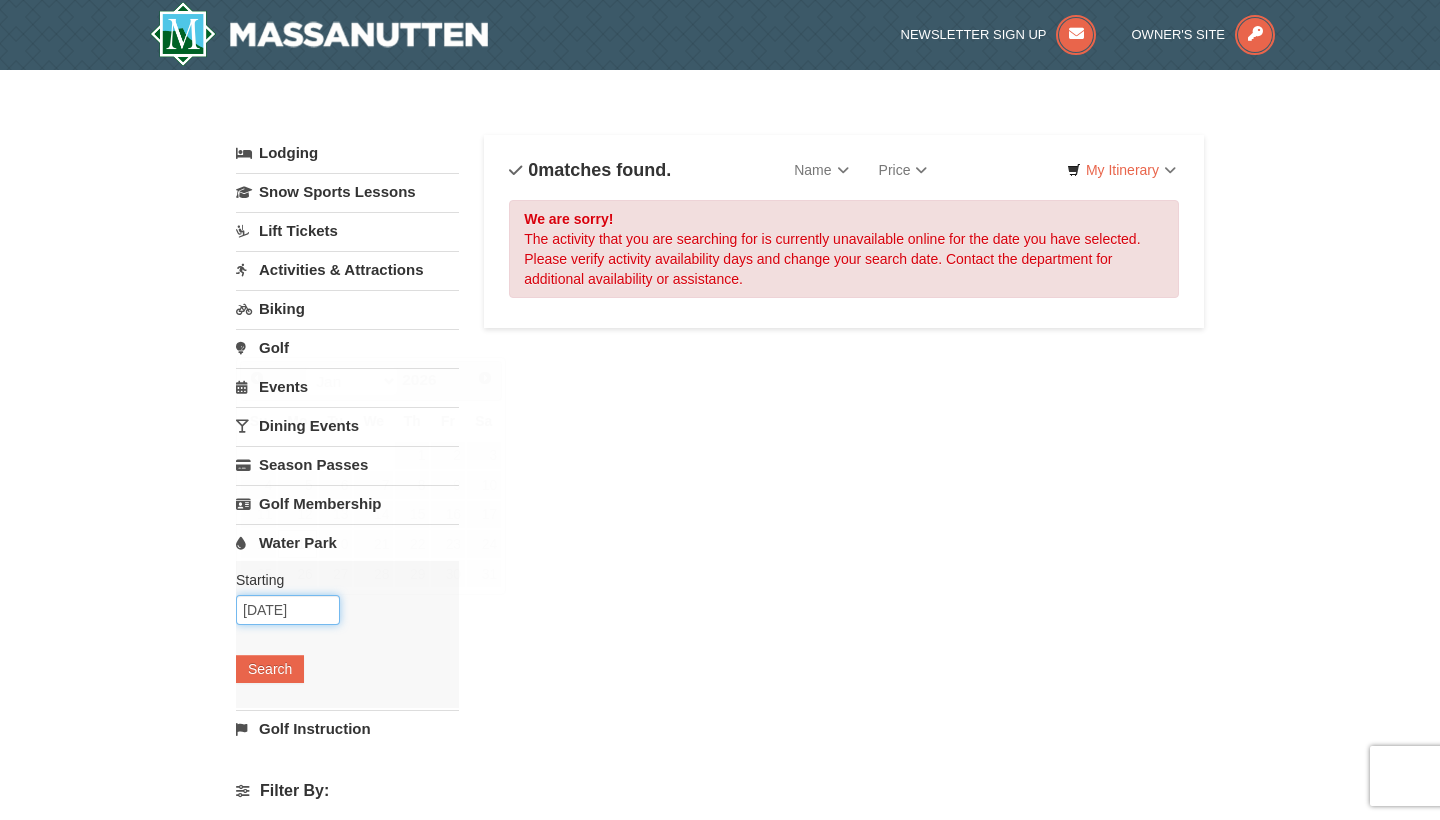 click on "01/19/2026" at bounding box center [288, 610] 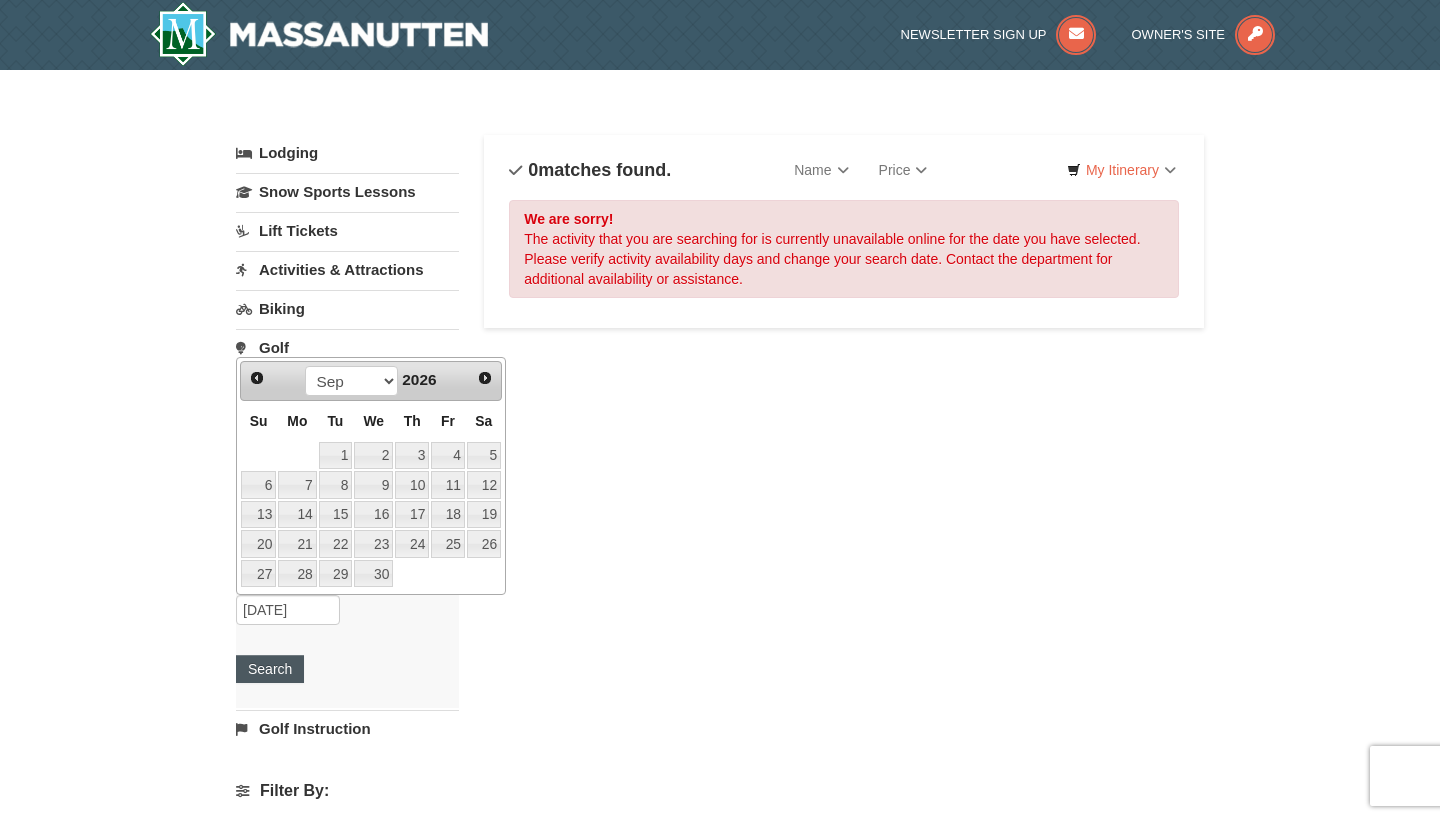 click on "Search" at bounding box center (270, 669) 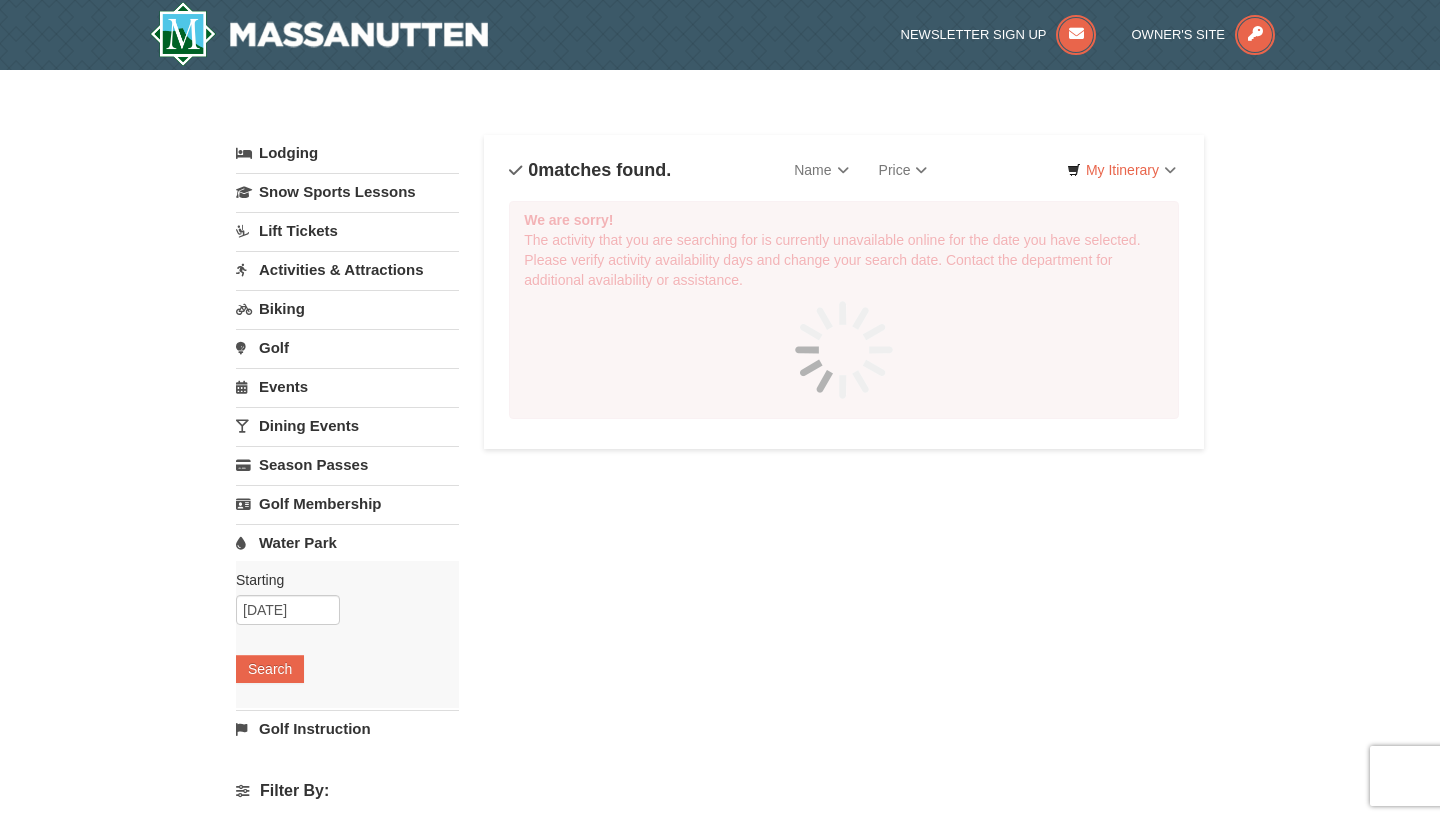 scroll, scrollTop: 0, scrollLeft: 0, axis: both 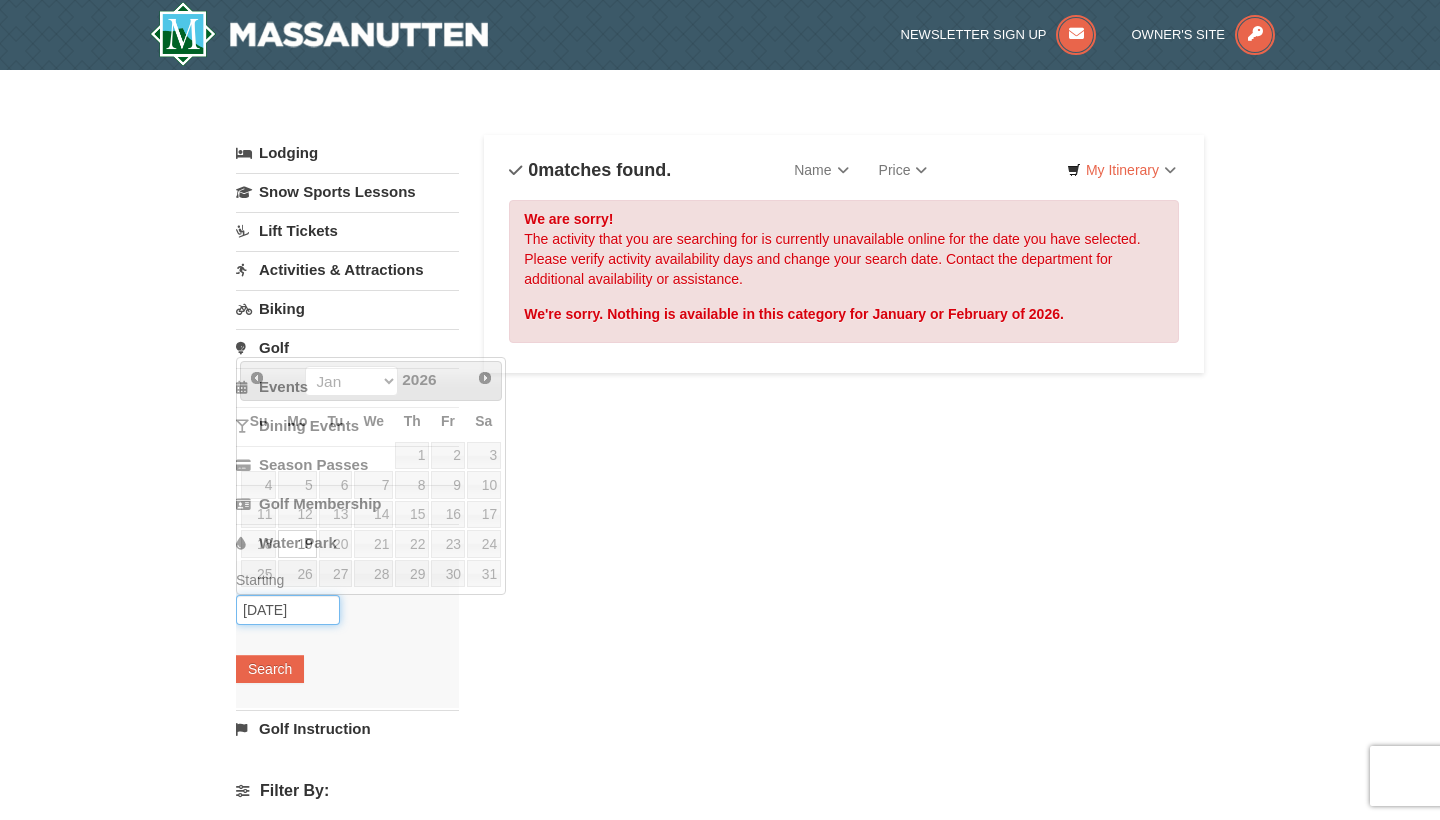 click on "01/19/2026" at bounding box center [288, 610] 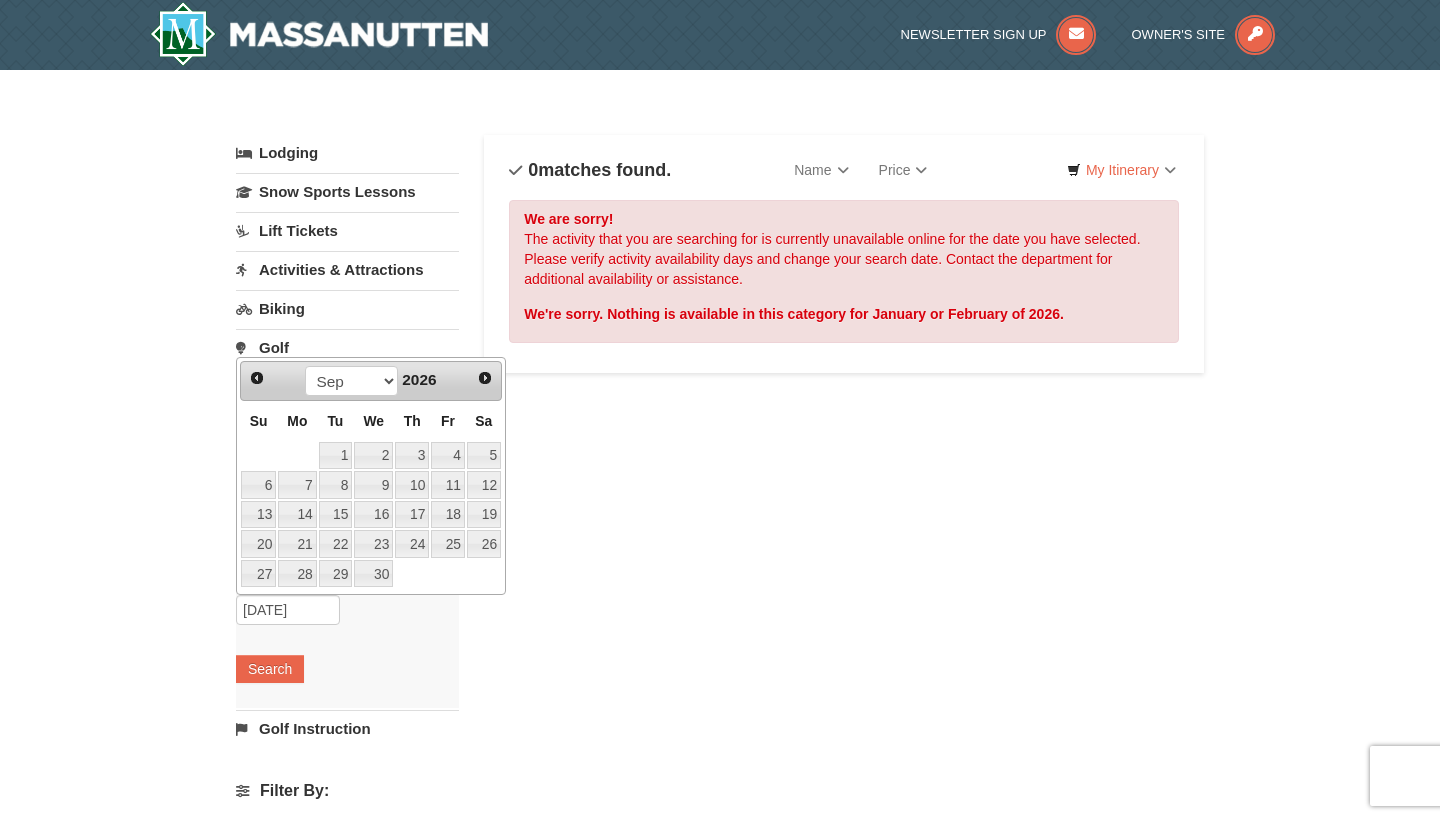 click on "2026" at bounding box center (419, 379) 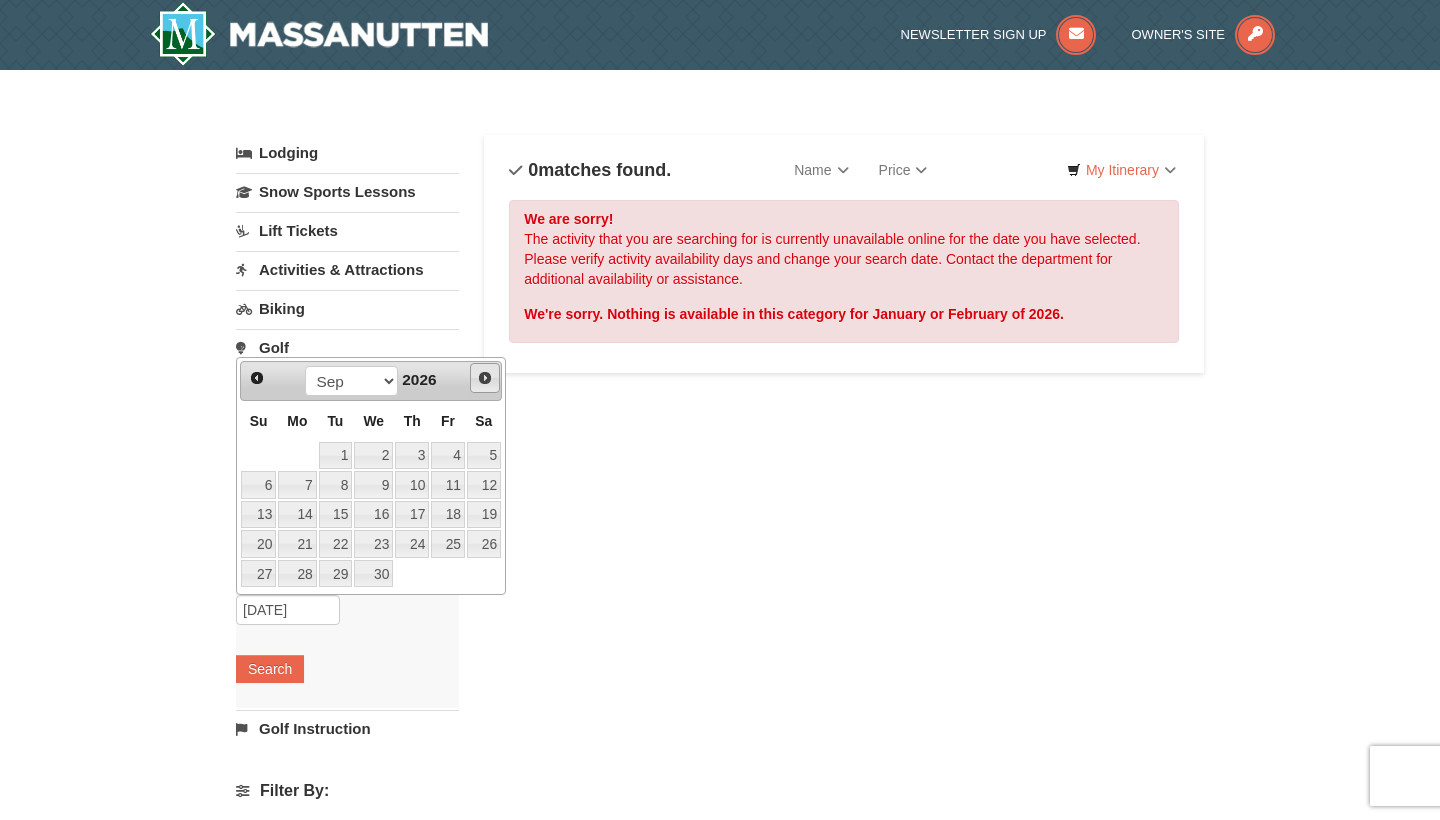 click on "Next" at bounding box center (485, 378) 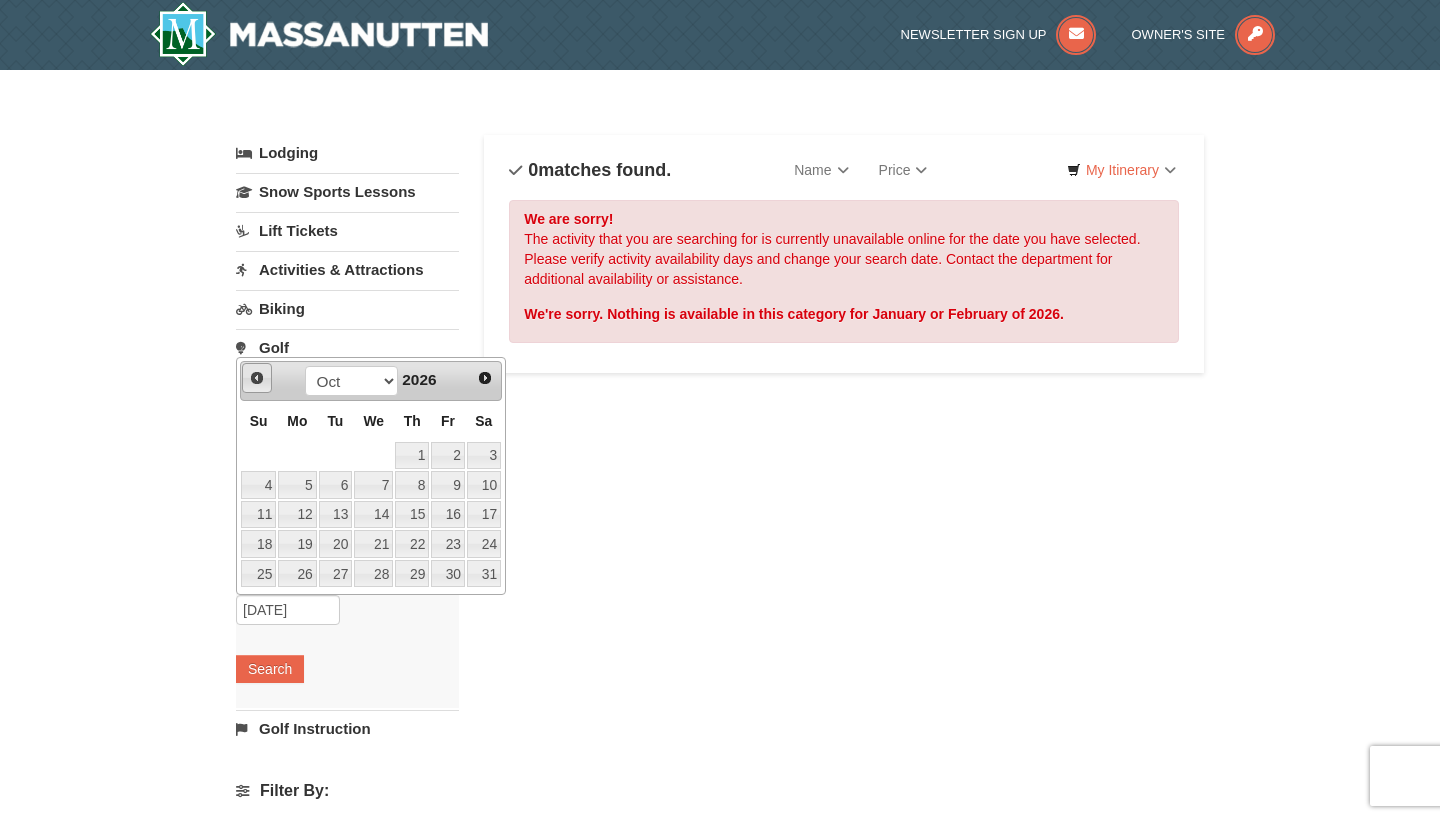 click on "Prev" at bounding box center [257, 378] 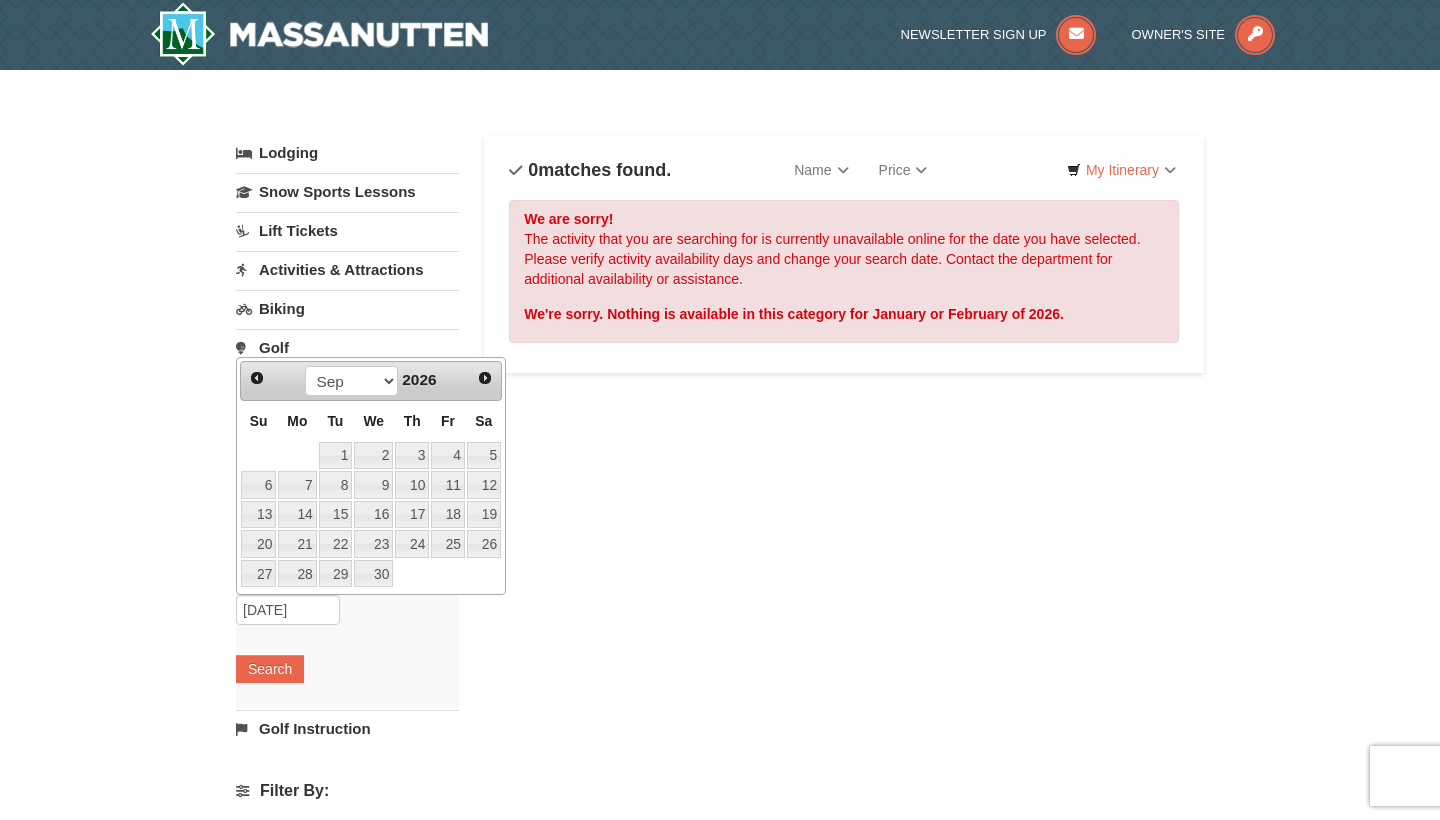 click on "Prev" at bounding box center (257, 378) 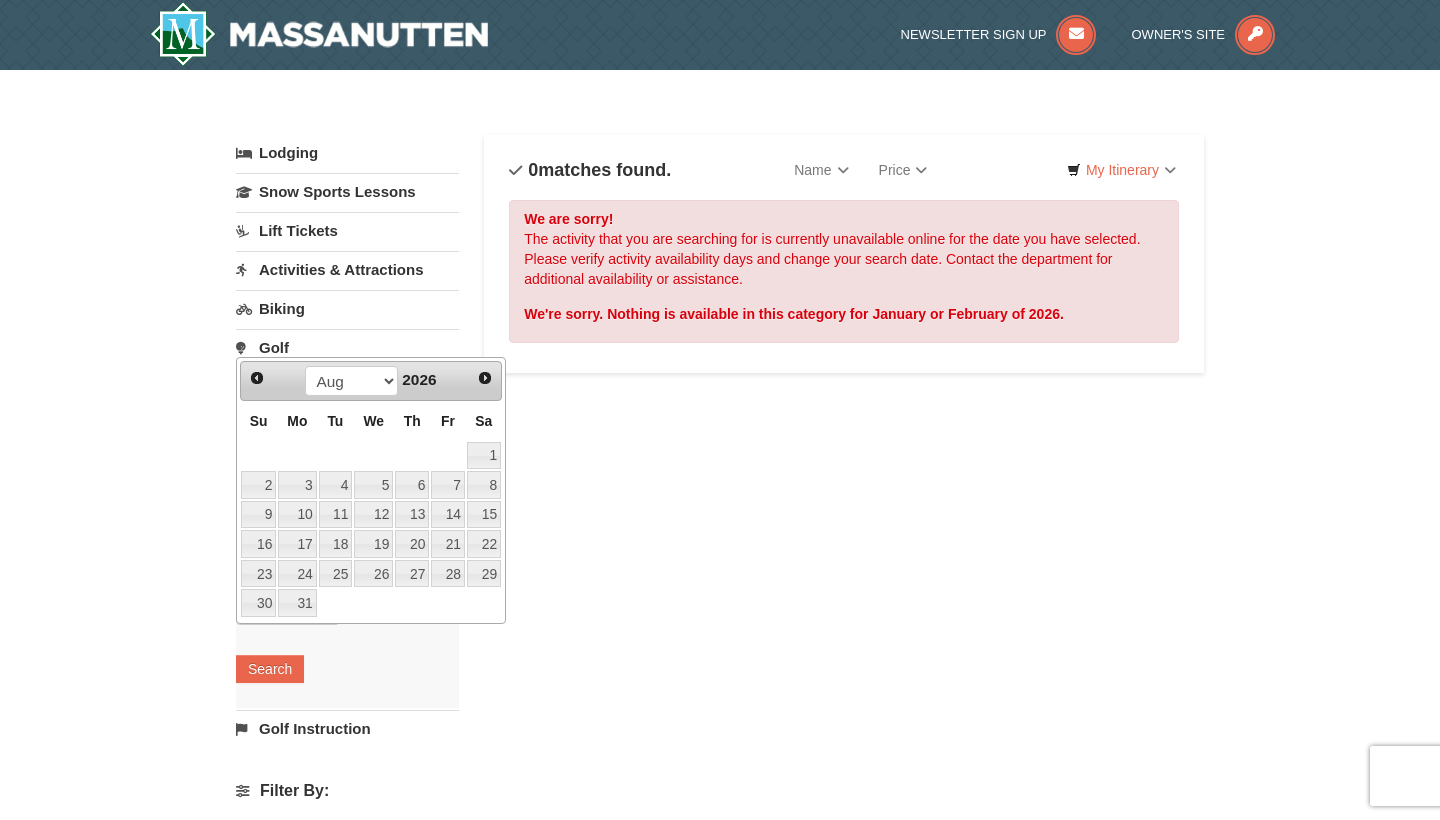 click on "Prev" at bounding box center [257, 378] 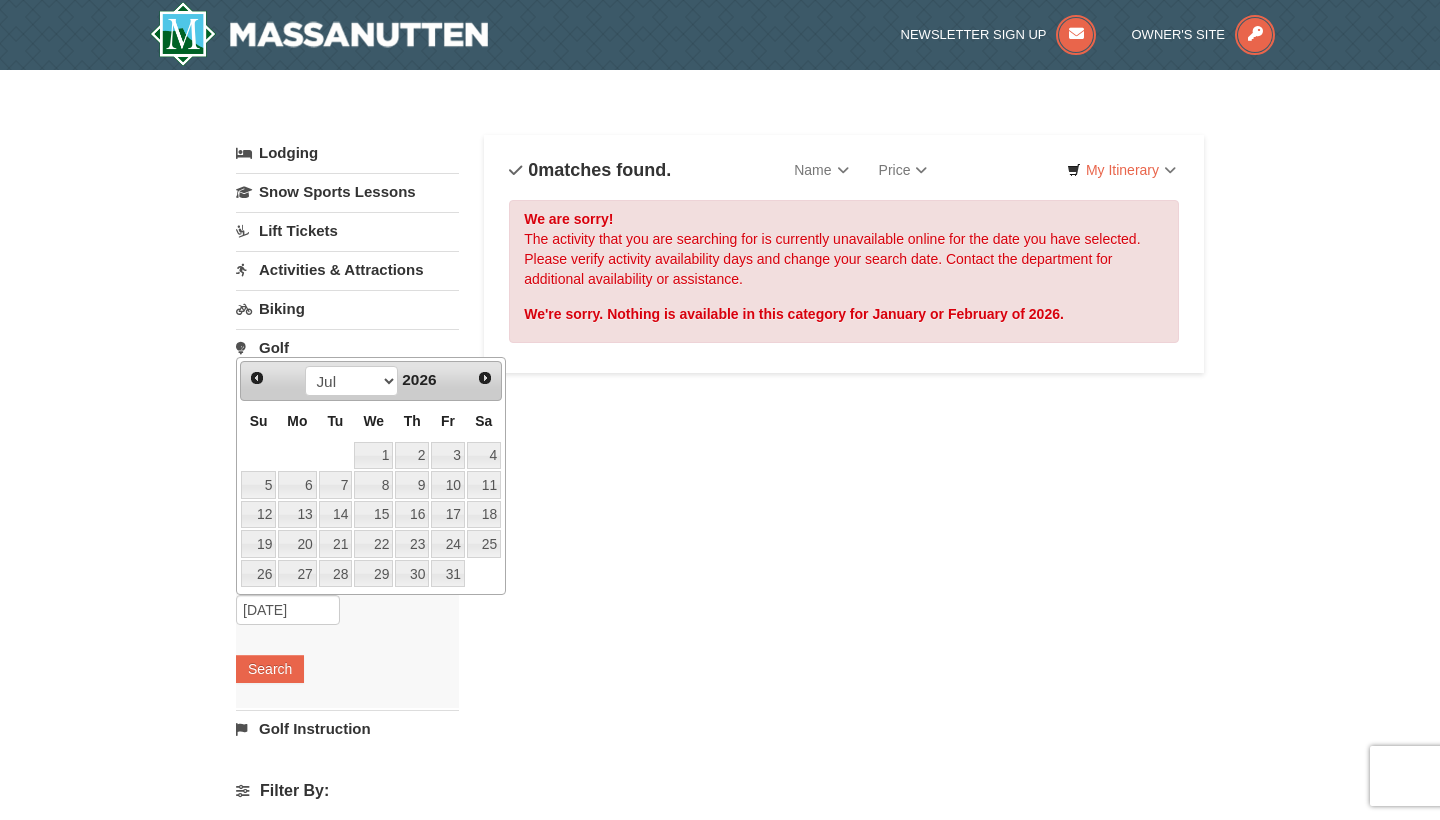 click on "Prev" at bounding box center (257, 378) 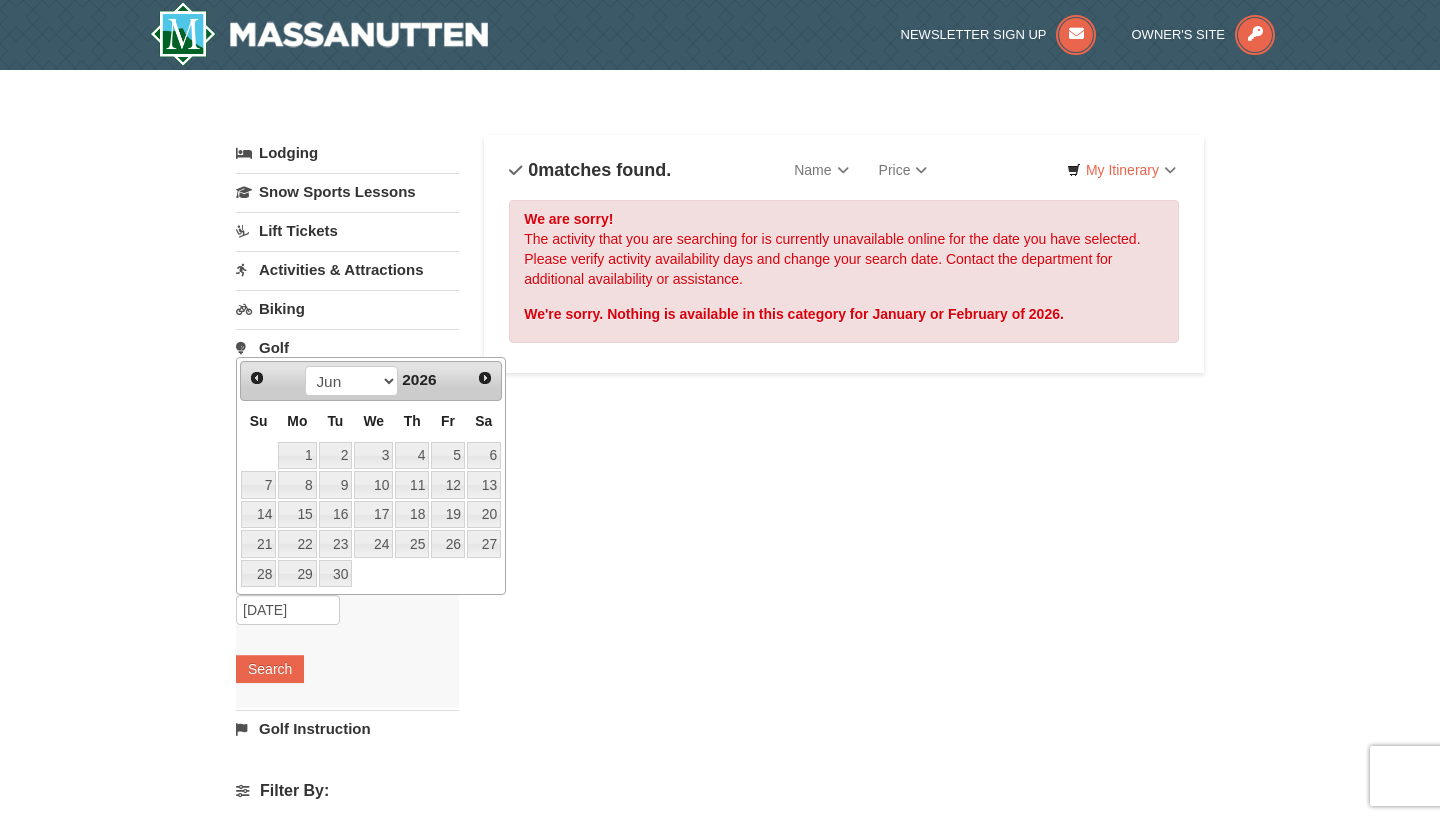 click on "Prev" at bounding box center [257, 378] 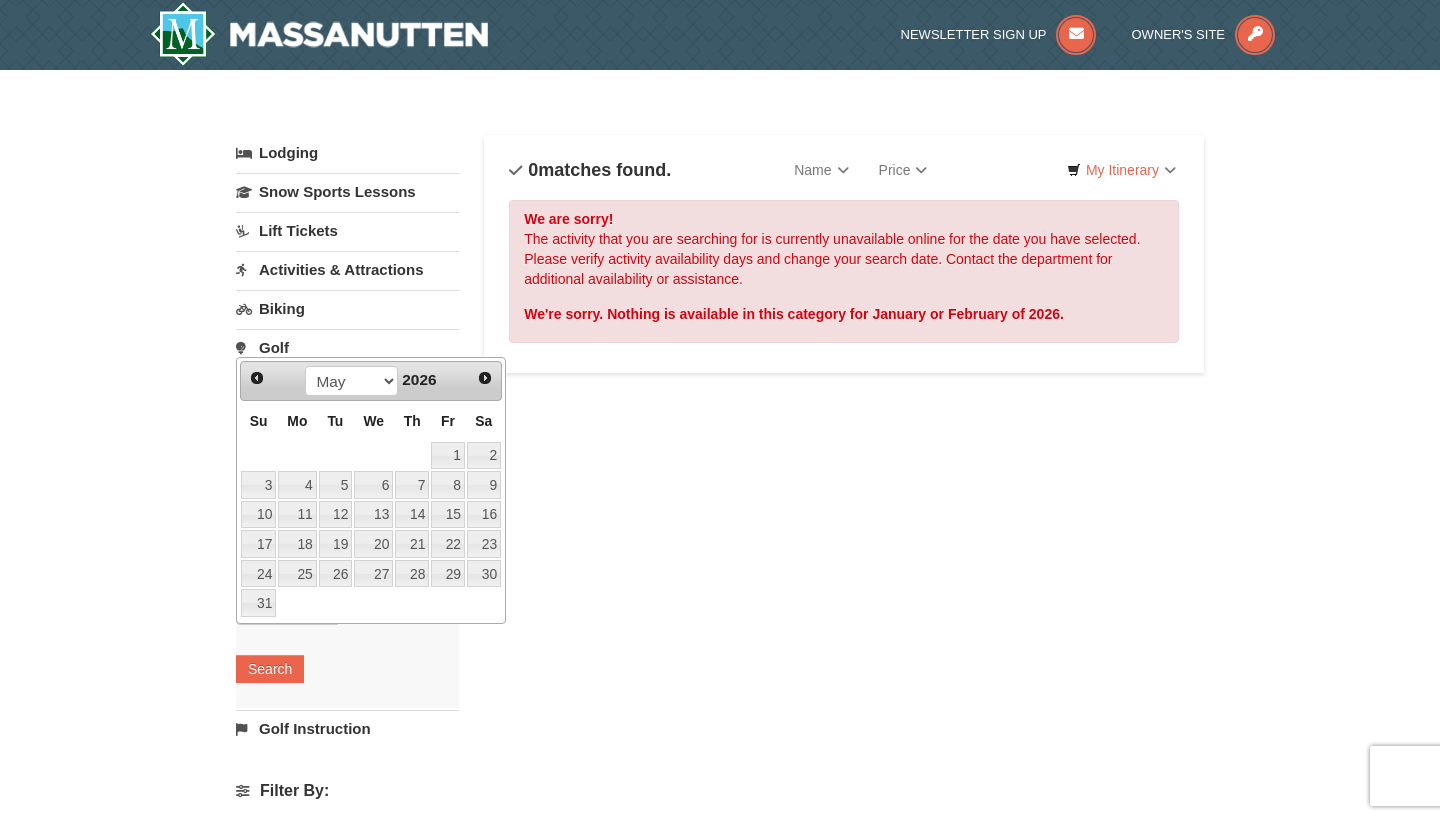 click on "Prev" at bounding box center (257, 378) 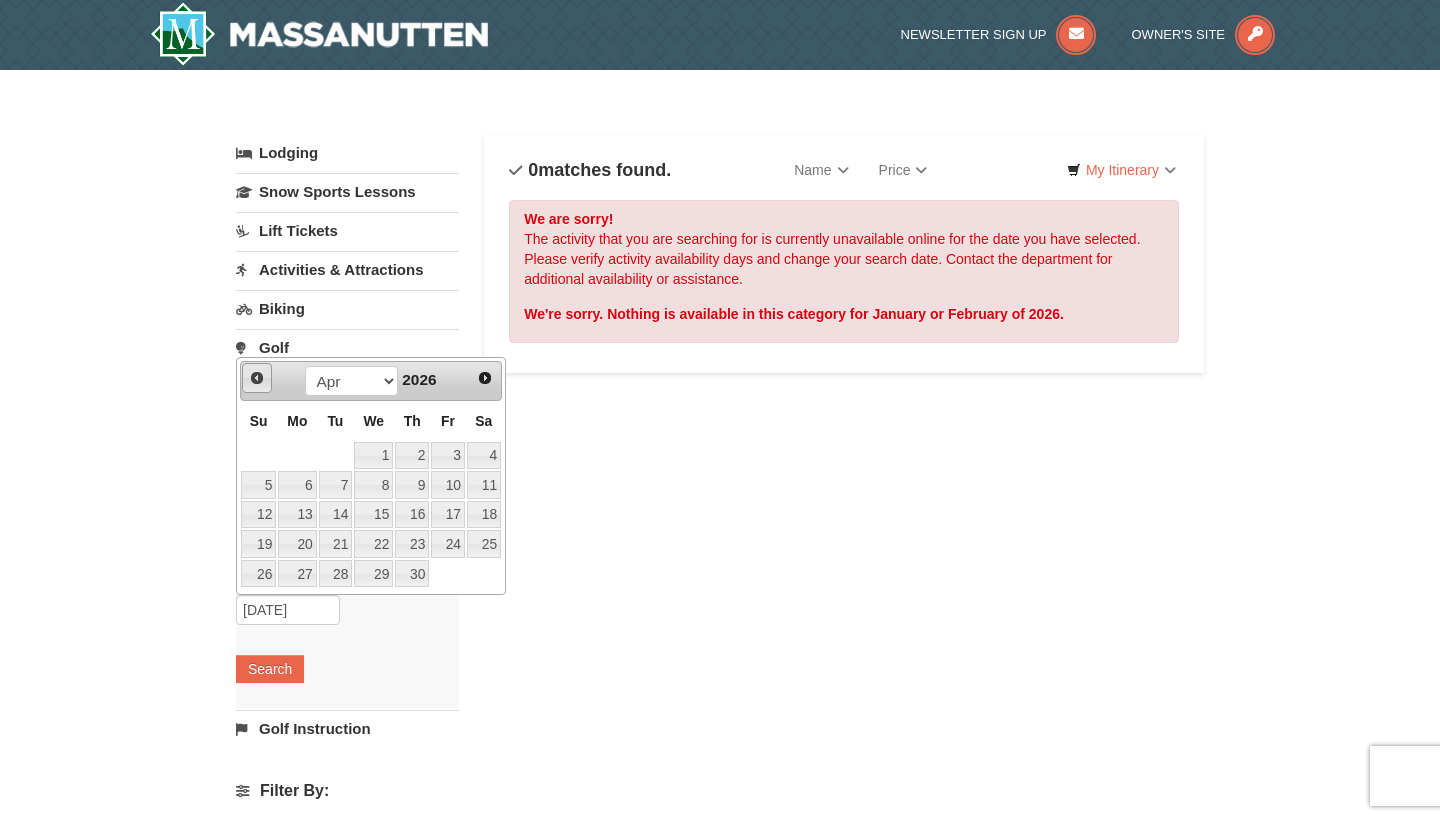 click on "Prev" at bounding box center (257, 378) 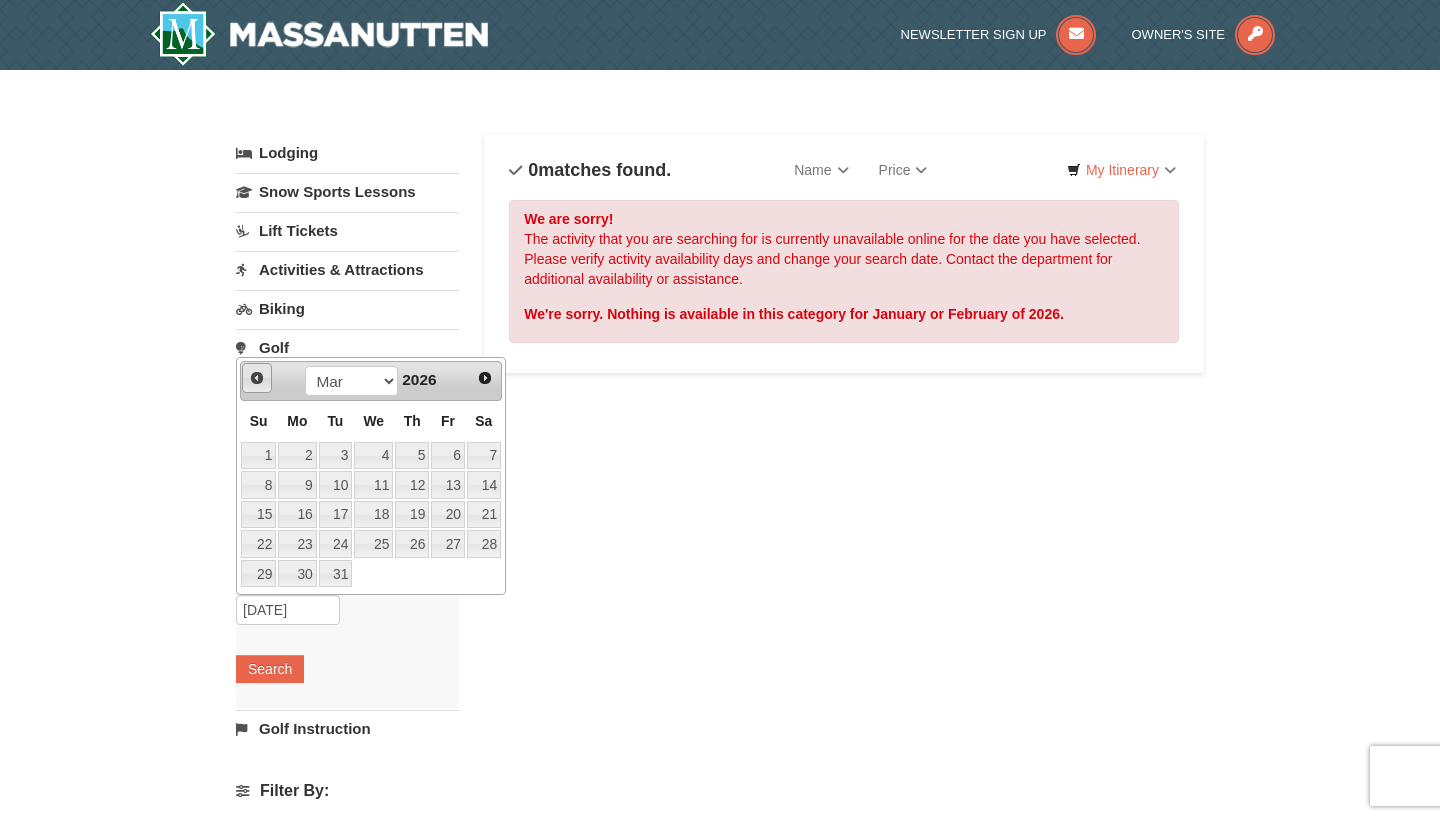 click on "Prev" at bounding box center [257, 378] 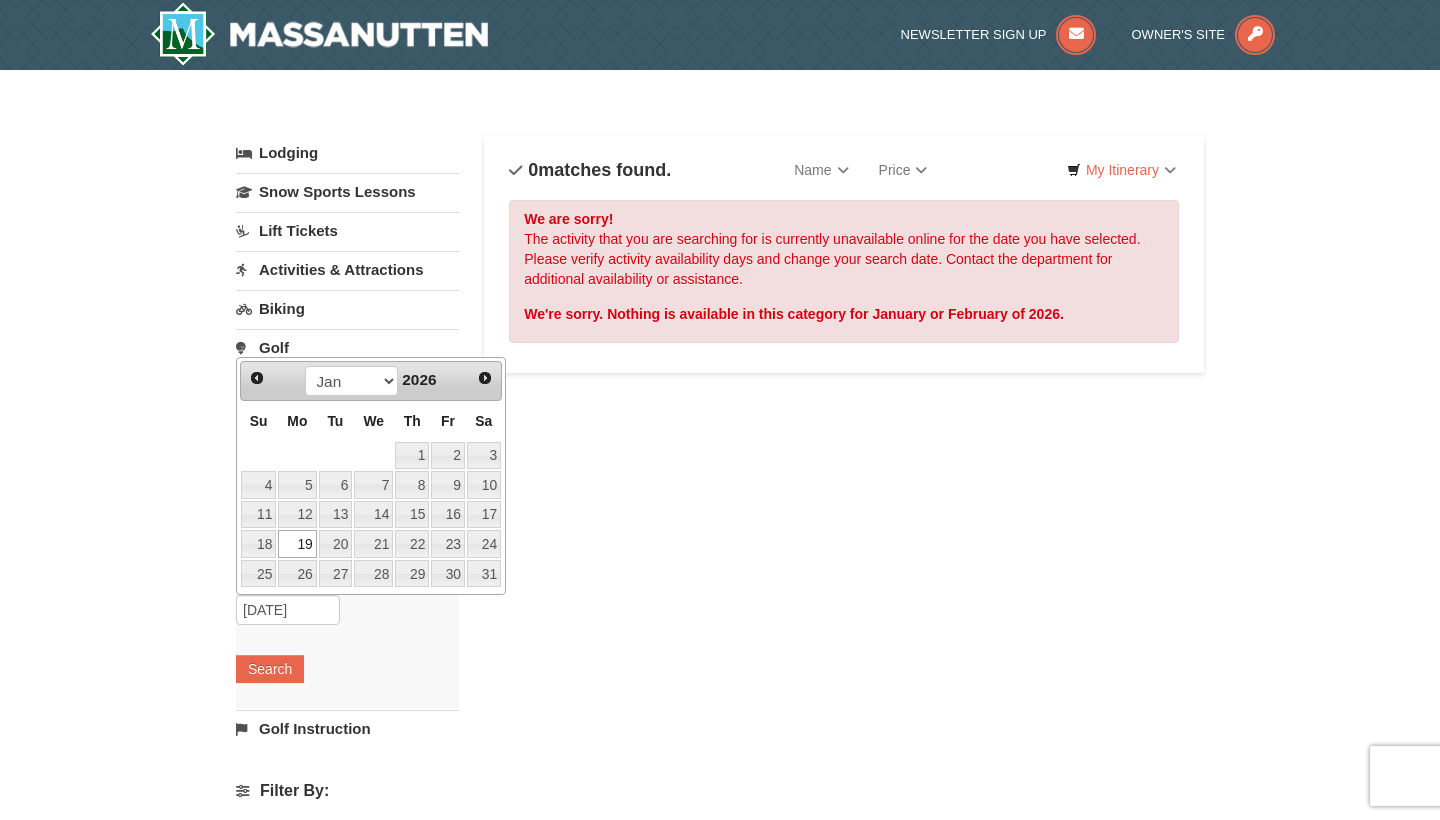 click on "Prev" at bounding box center [257, 378] 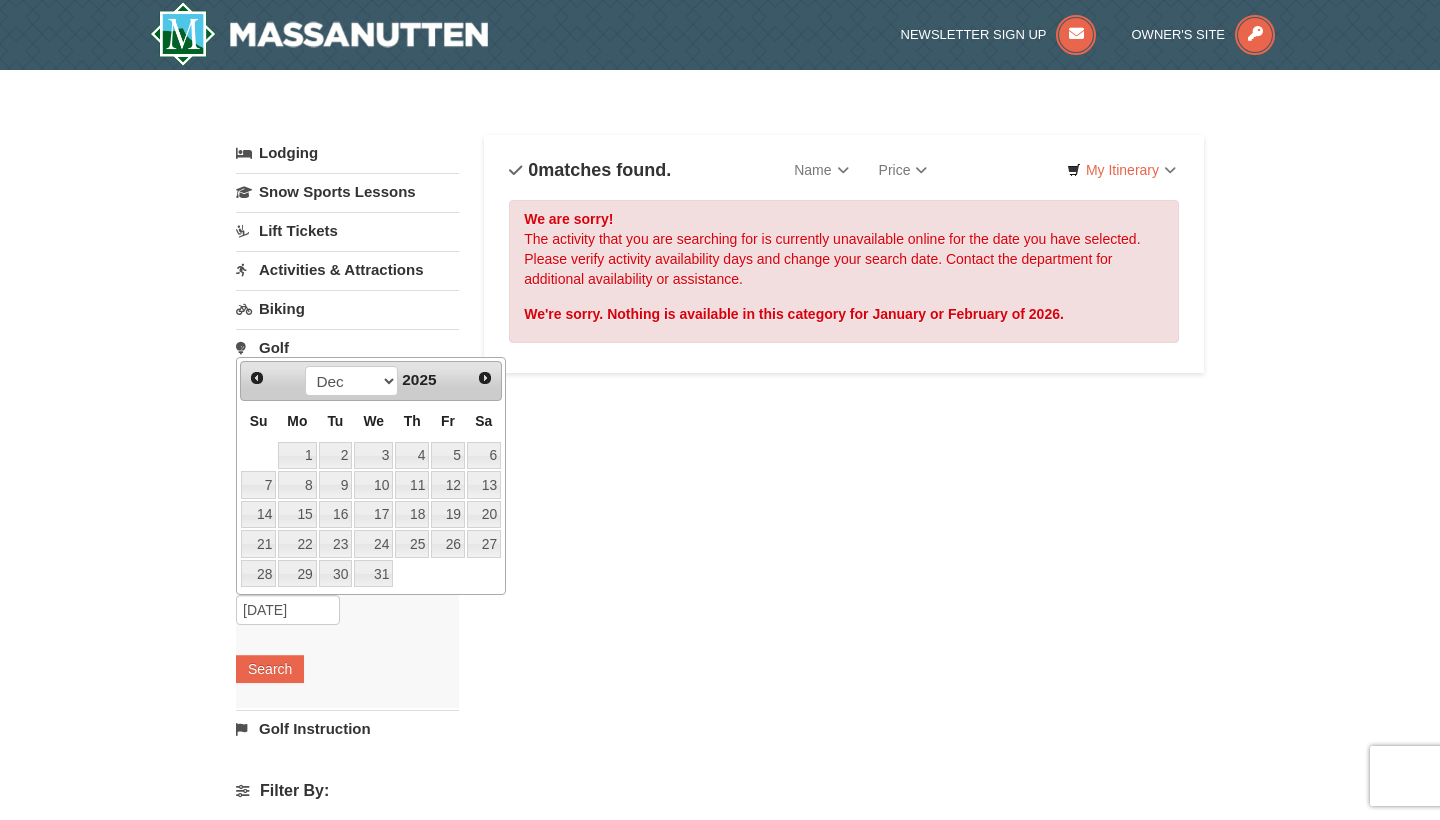 click on "Prev" at bounding box center [257, 378] 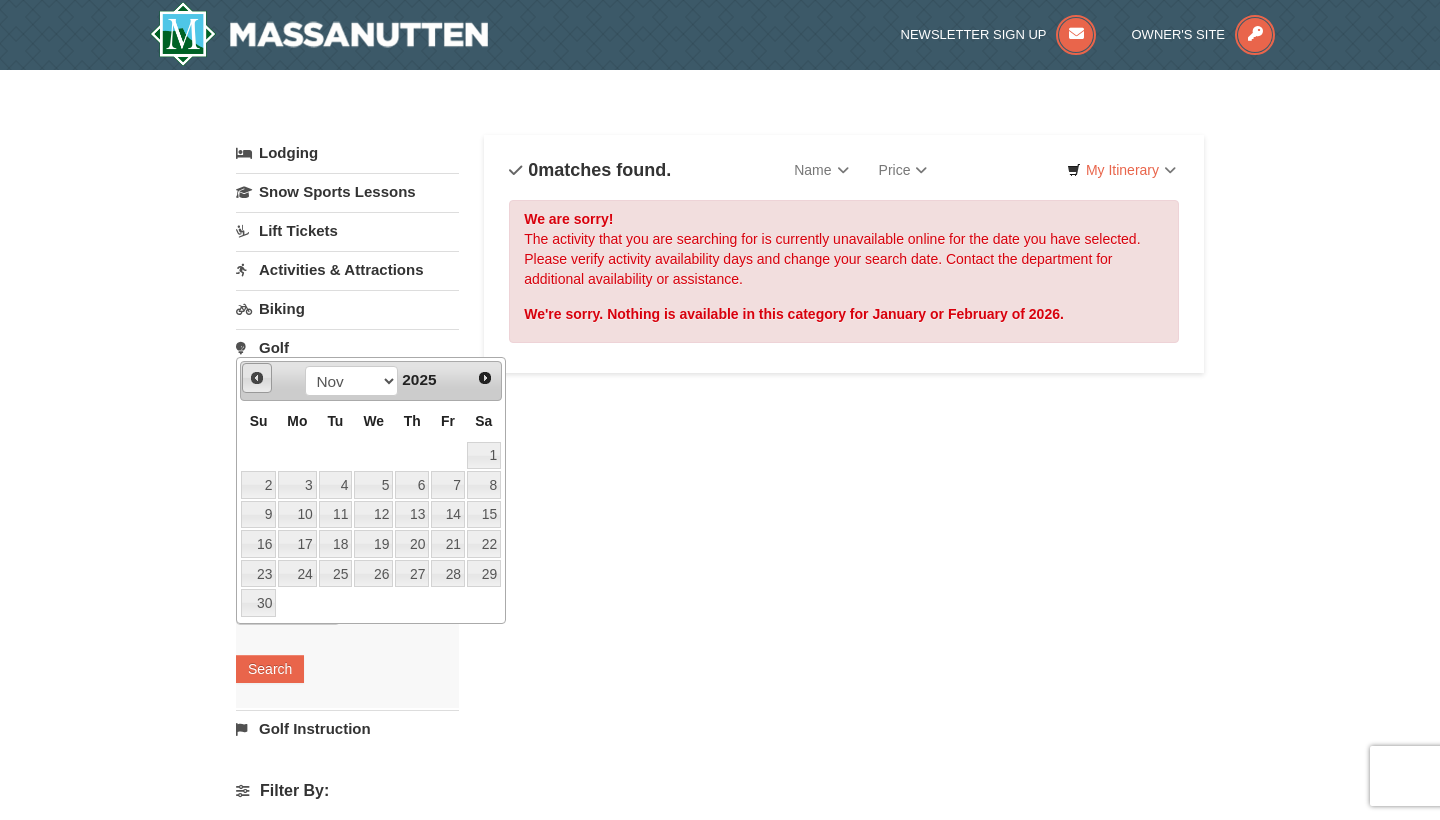 click on "Prev" at bounding box center [257, 378] 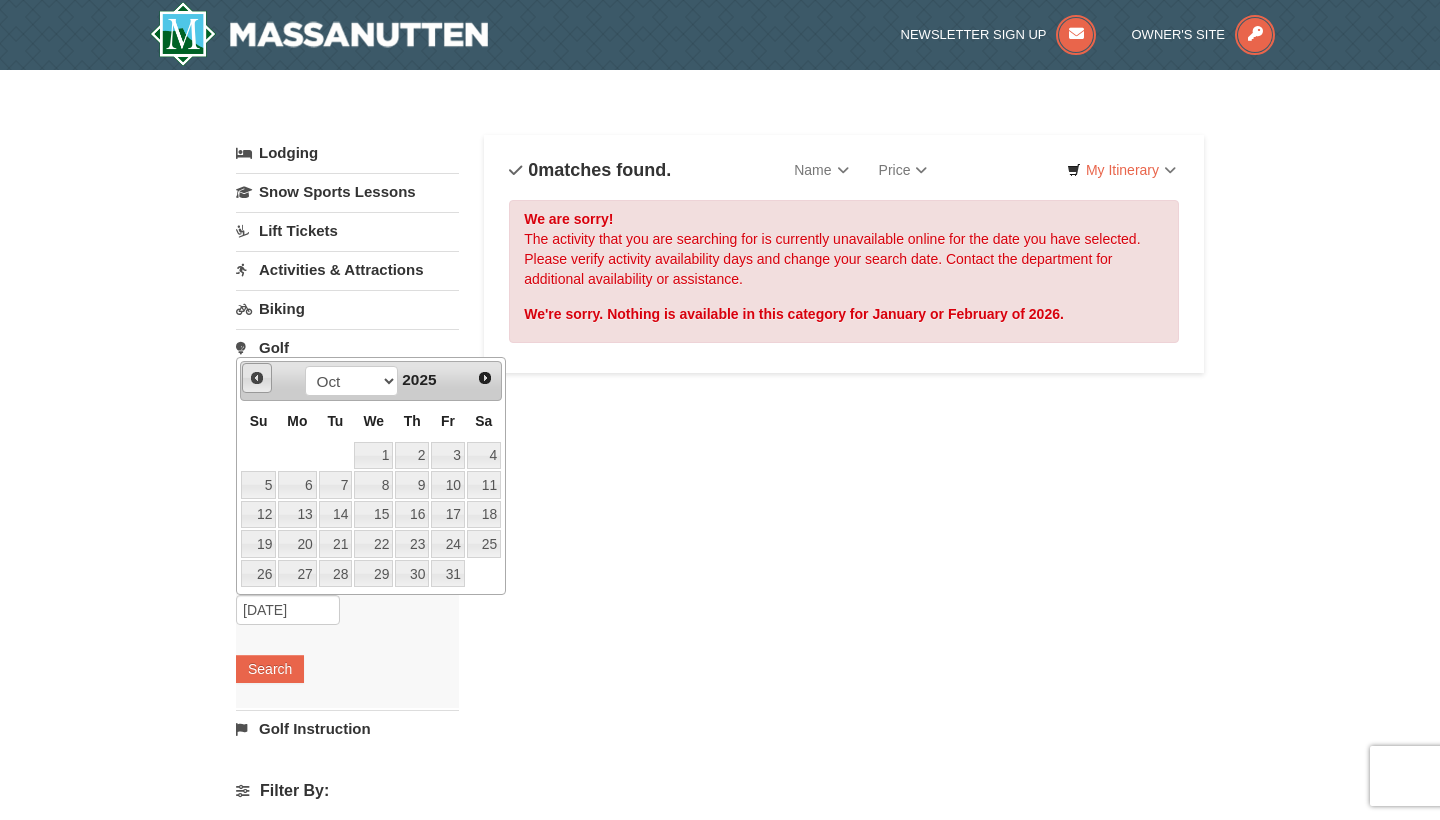 click on "Prev" at bounding box center (257, 378) 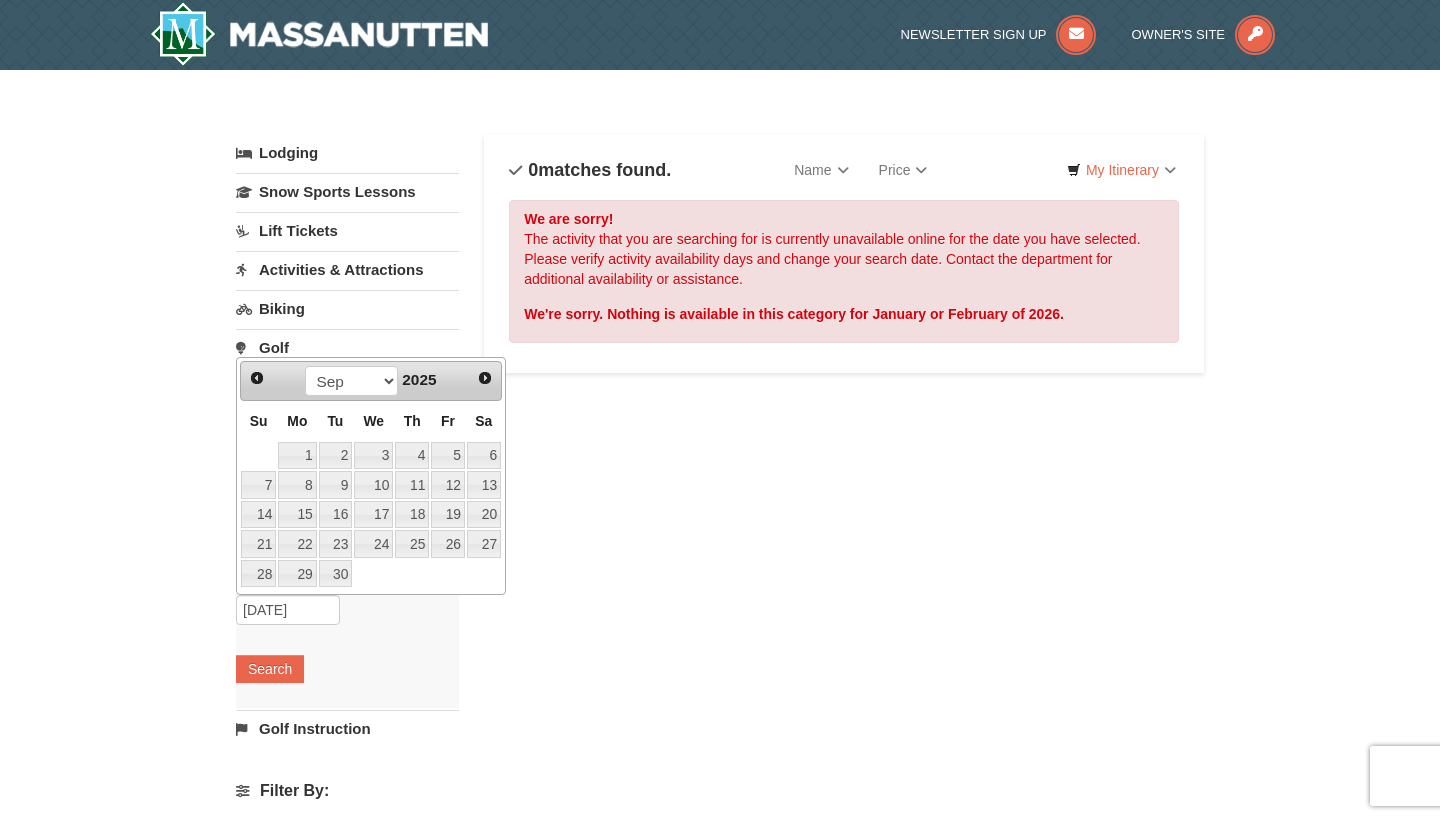 click on "Prev" at bounding box center [257, 378] 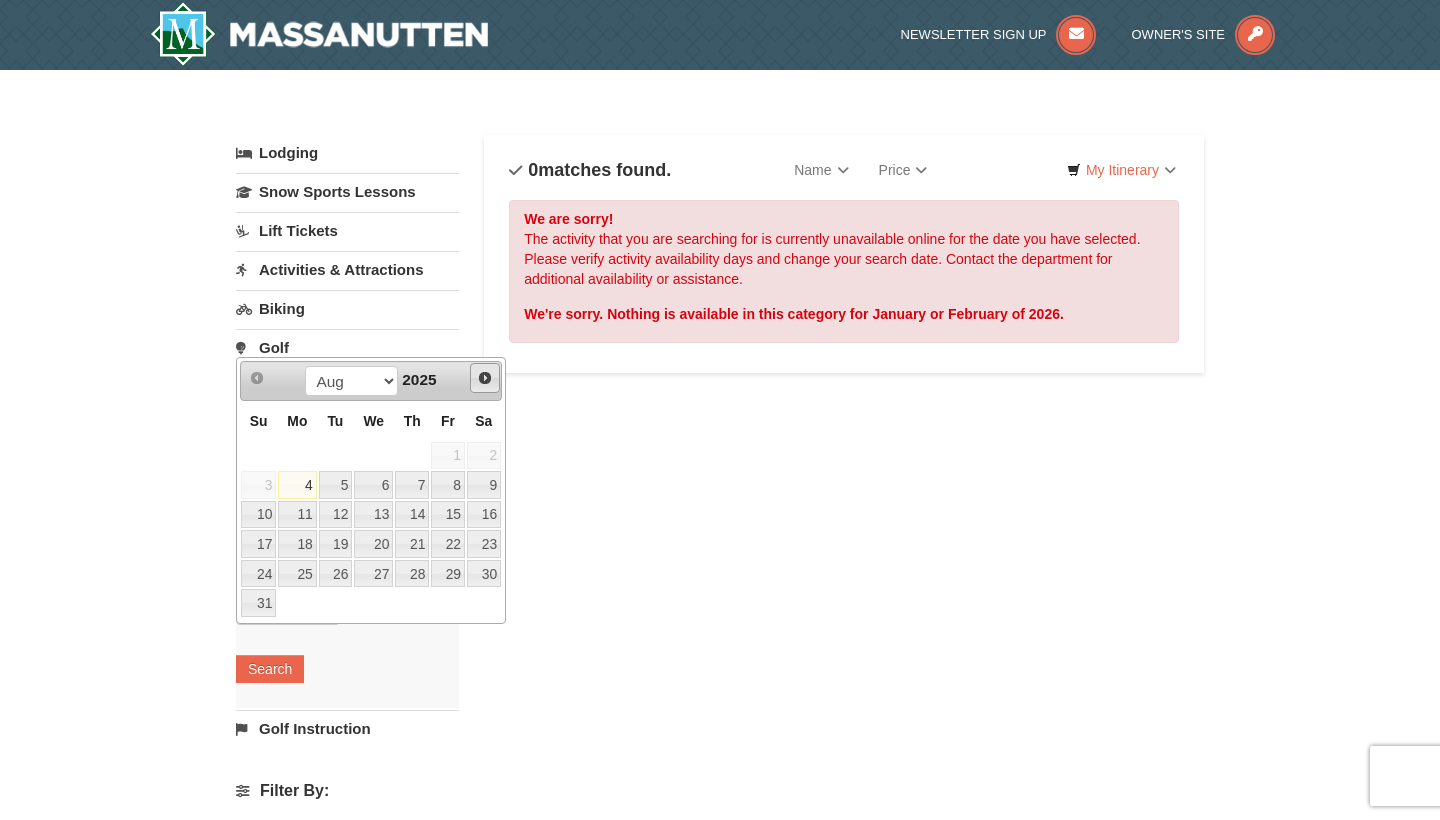 click on "Next" at bounding box center (485, 378) 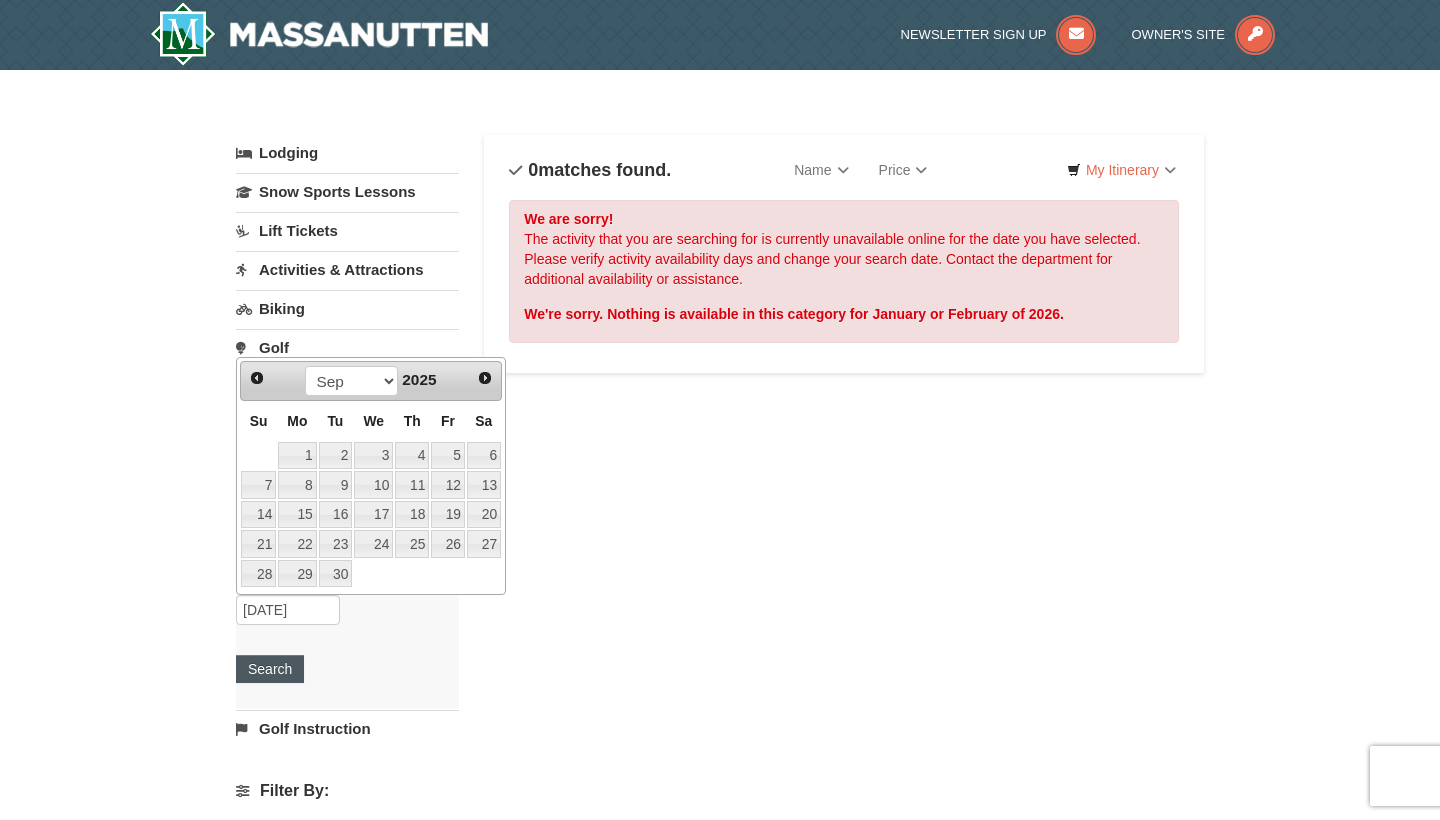click on "Search" at bounding box center [270, 669] 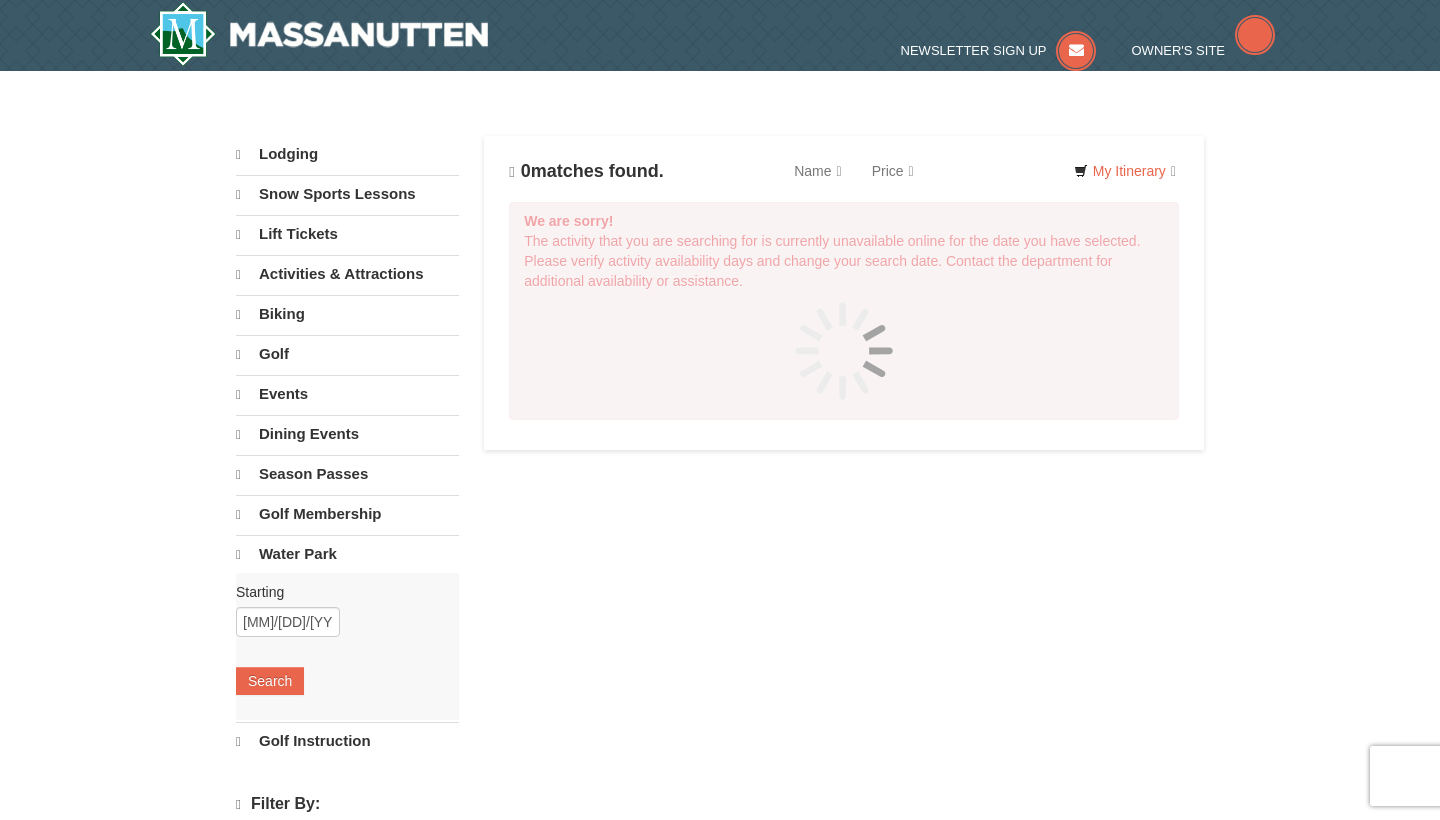 scroll, scrollTop: 0, scrollLeft: 0, axis: both 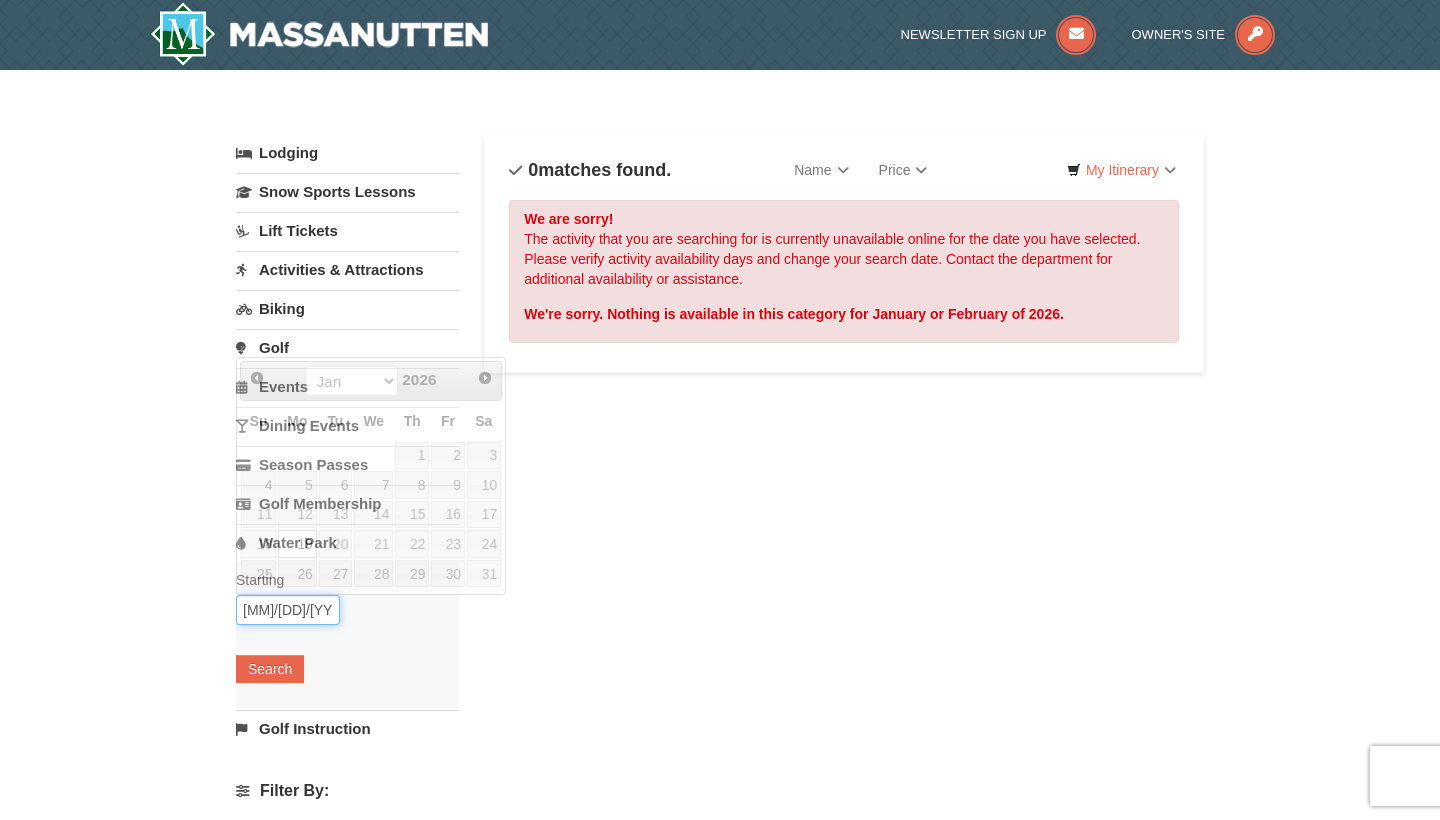 click on "01/19/2026" at bounding box center [288, 610] 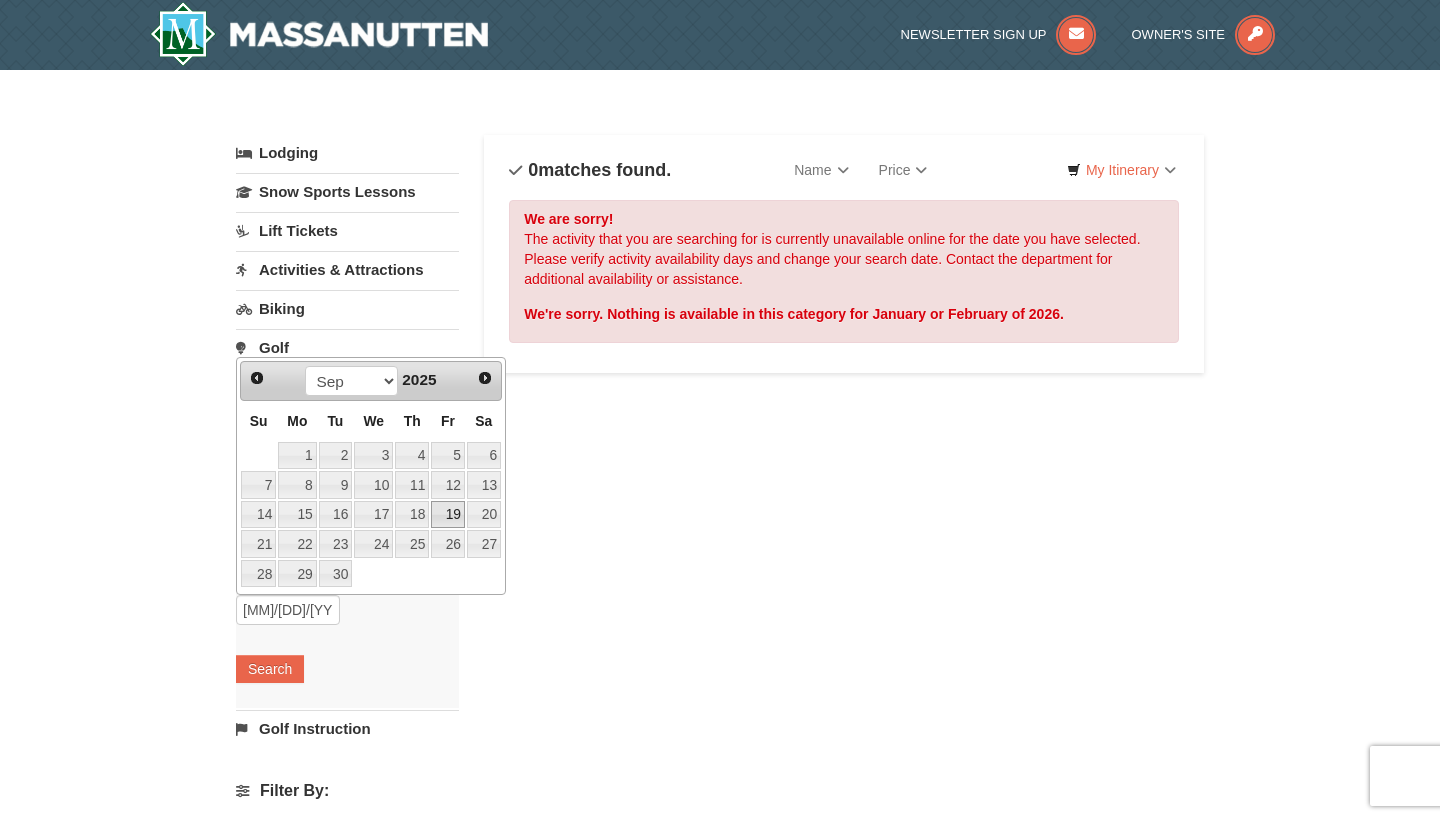 click on "19" at bounding box center [448, 515] 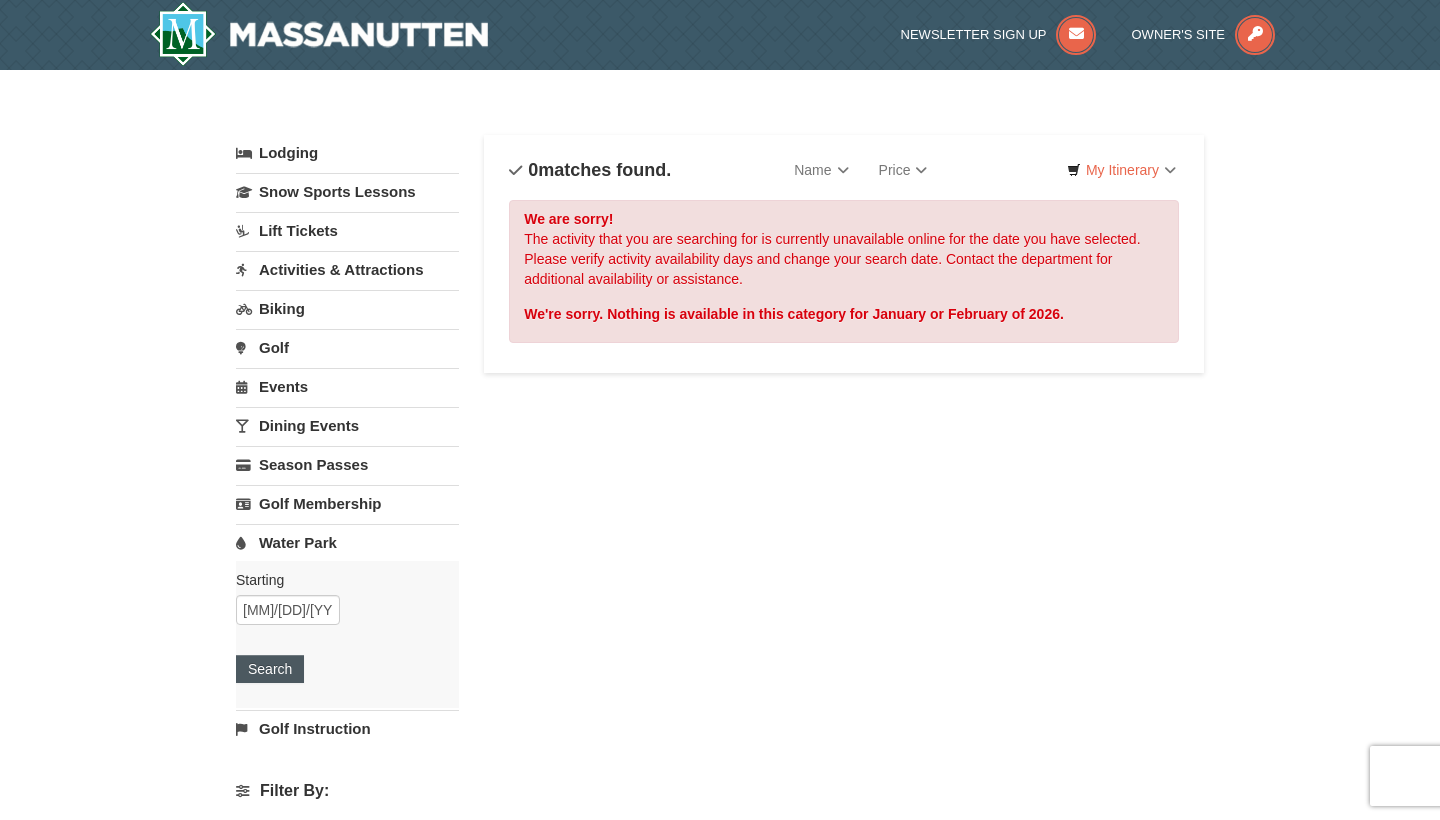 click on "Search" at bounding box center (270, 669) 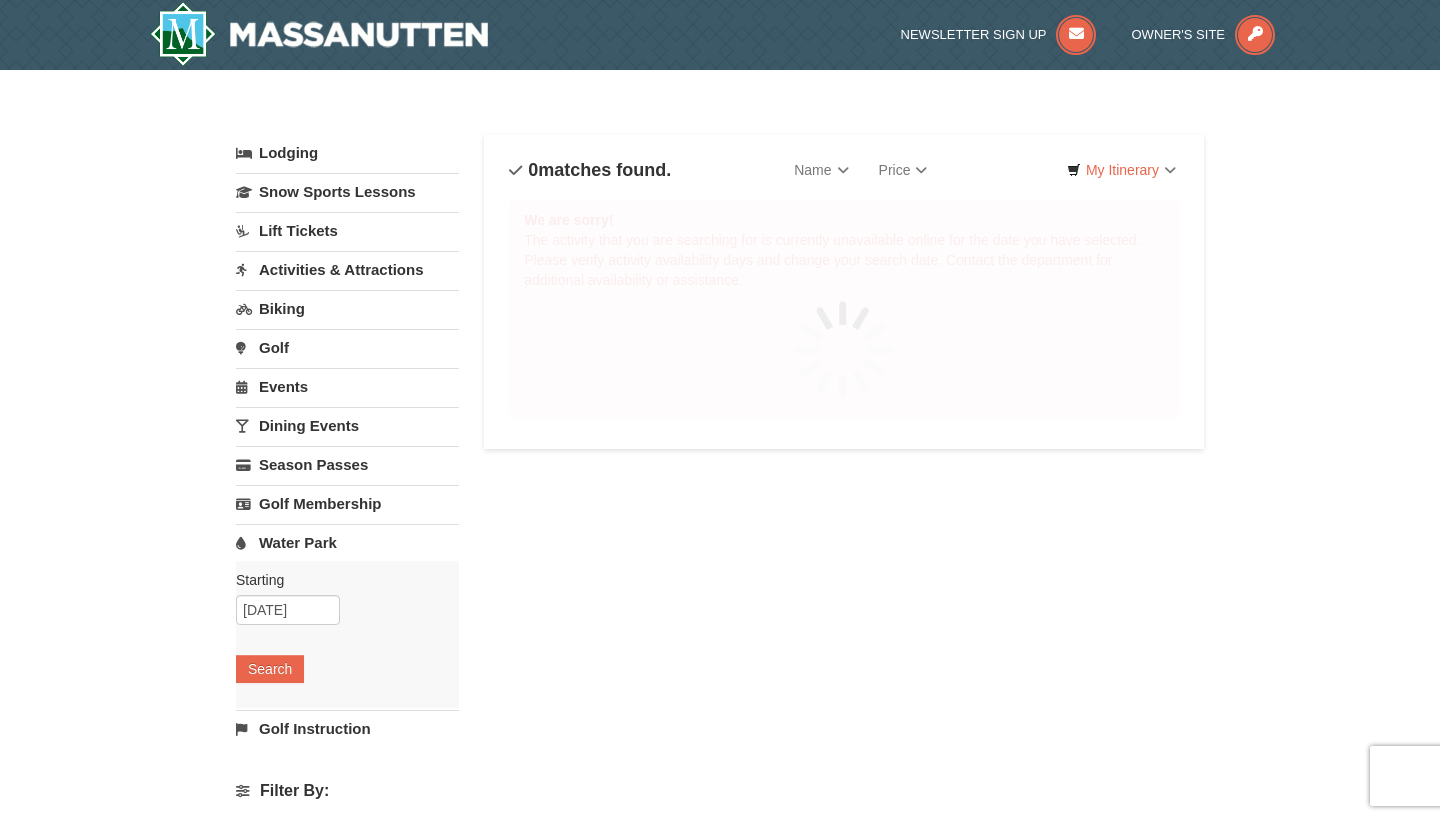 scroll, scrollTop: 0, scrollLeft: 0, axis: both 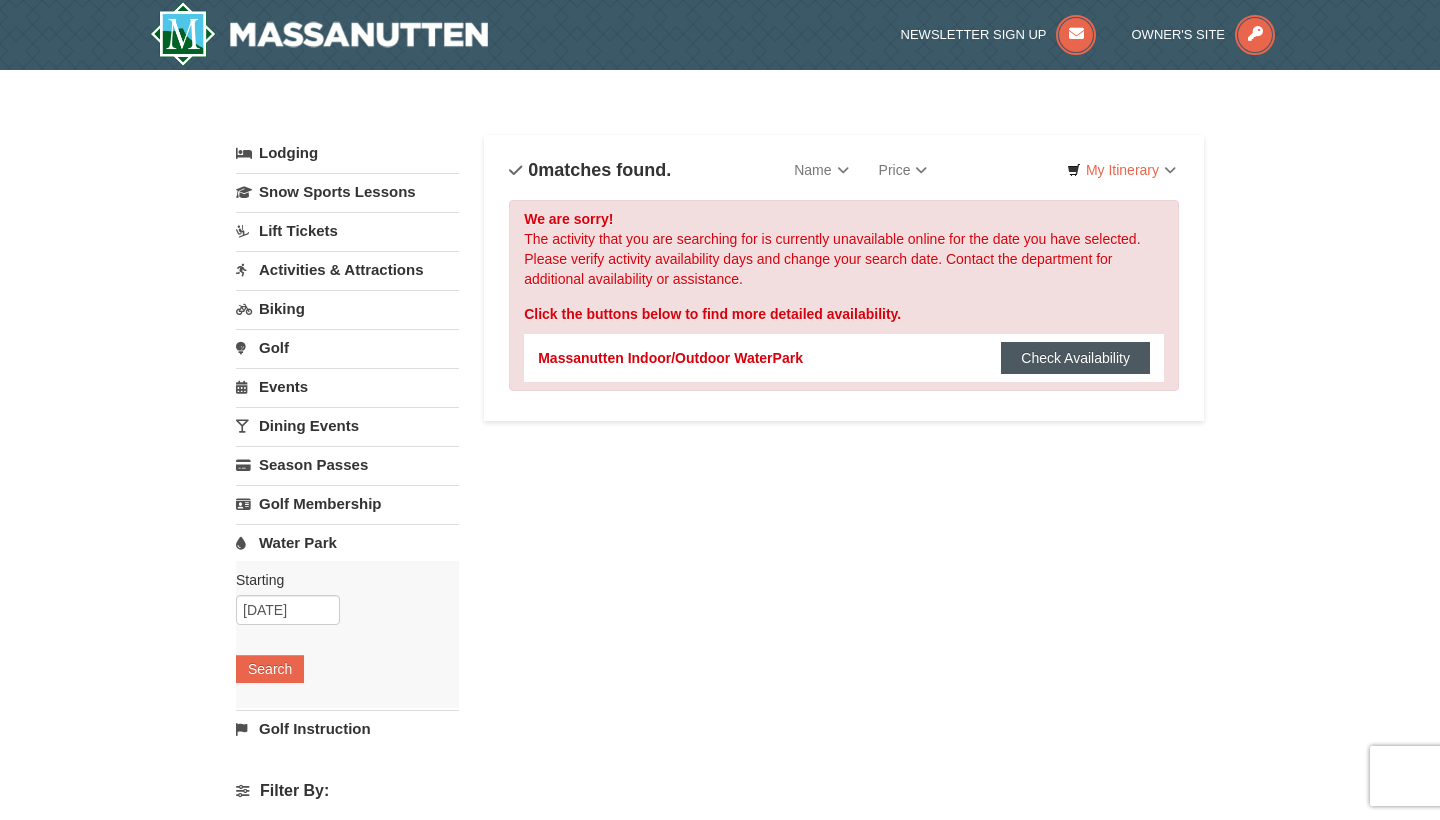 click on "Check Availability" at bounding box center (1075, 358) 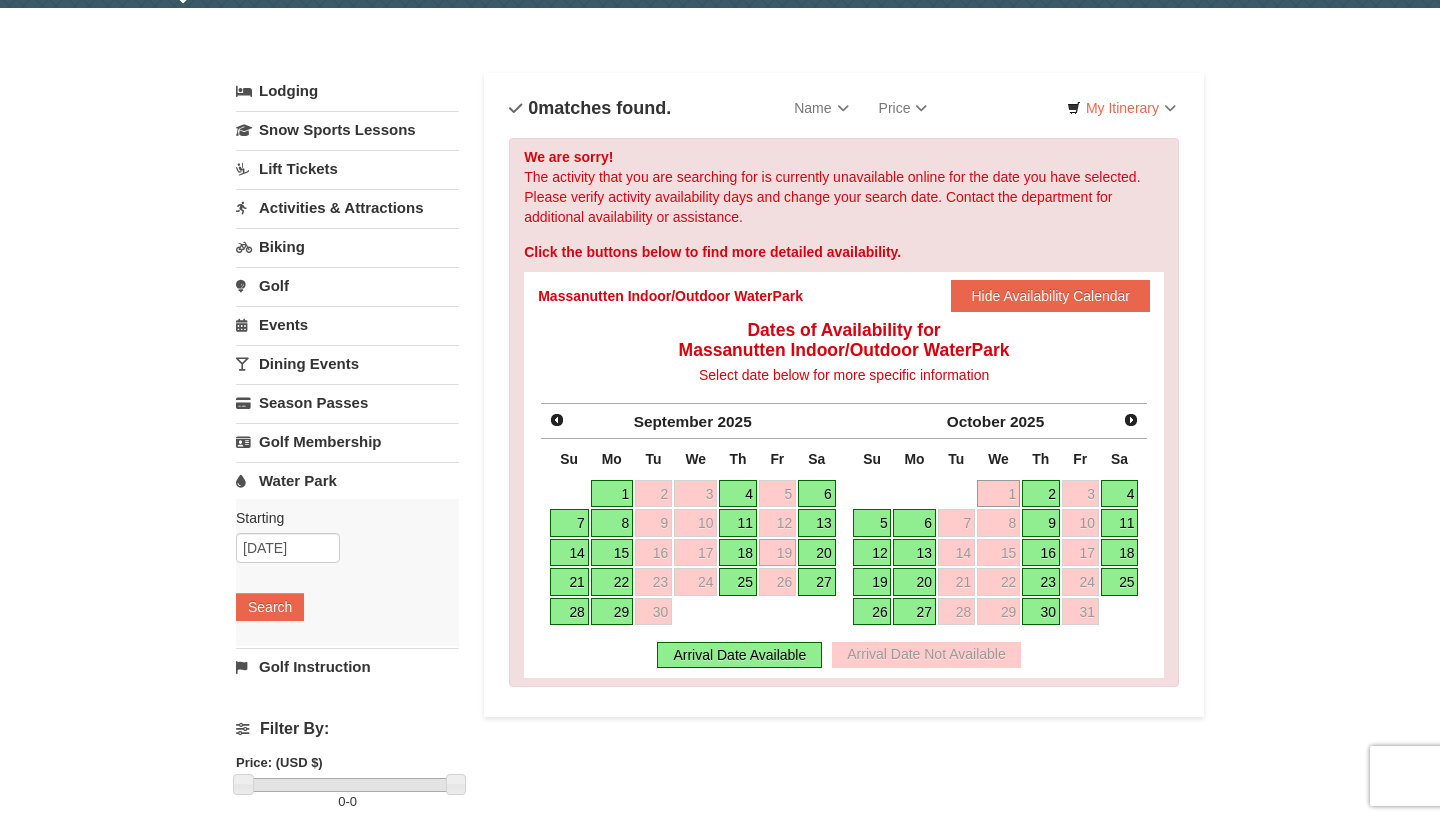scroll, scrollTop: 80, scrollLeft: 0, axis: vertical 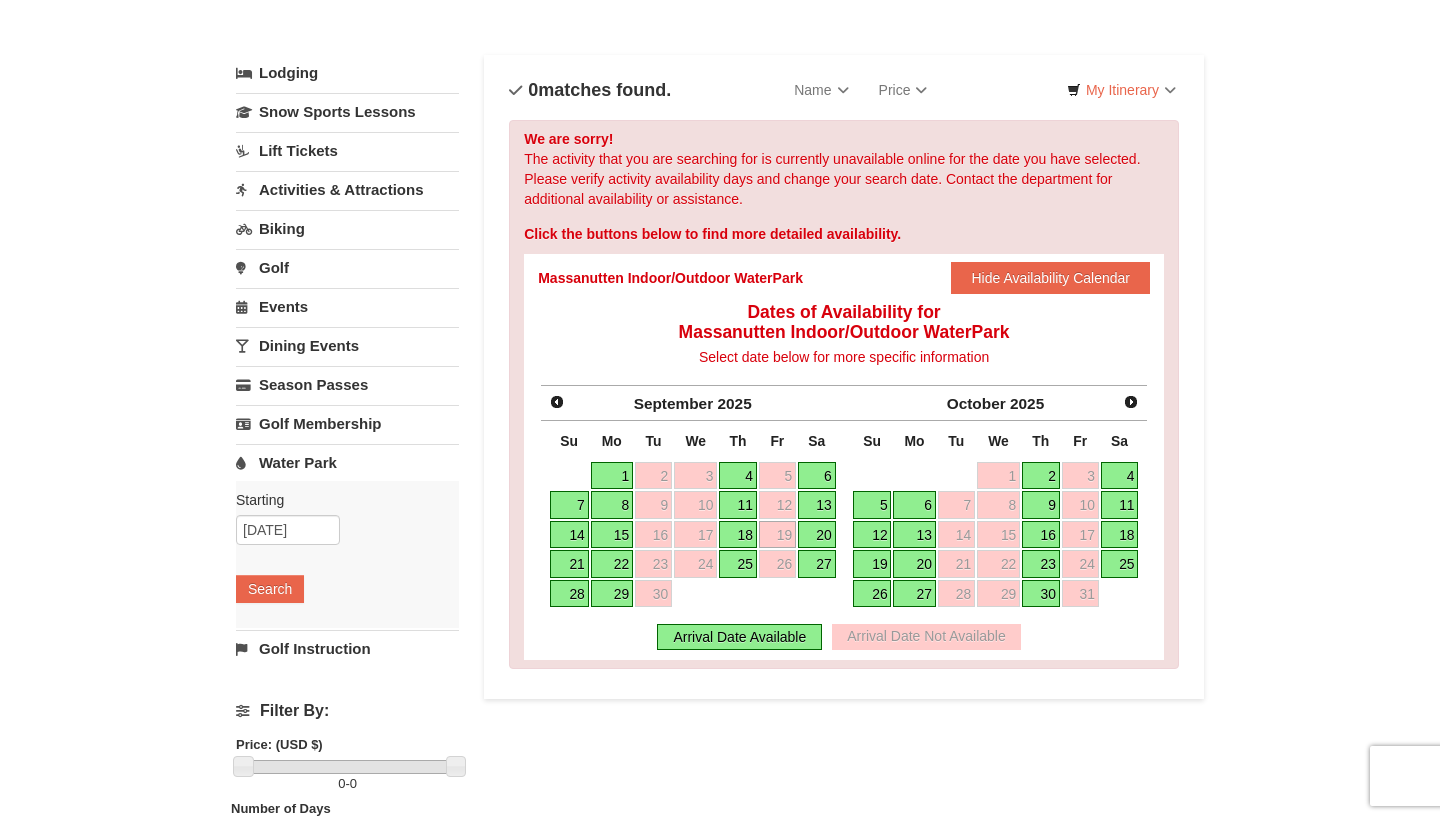 click on "27" at bounding box center (817, 564) 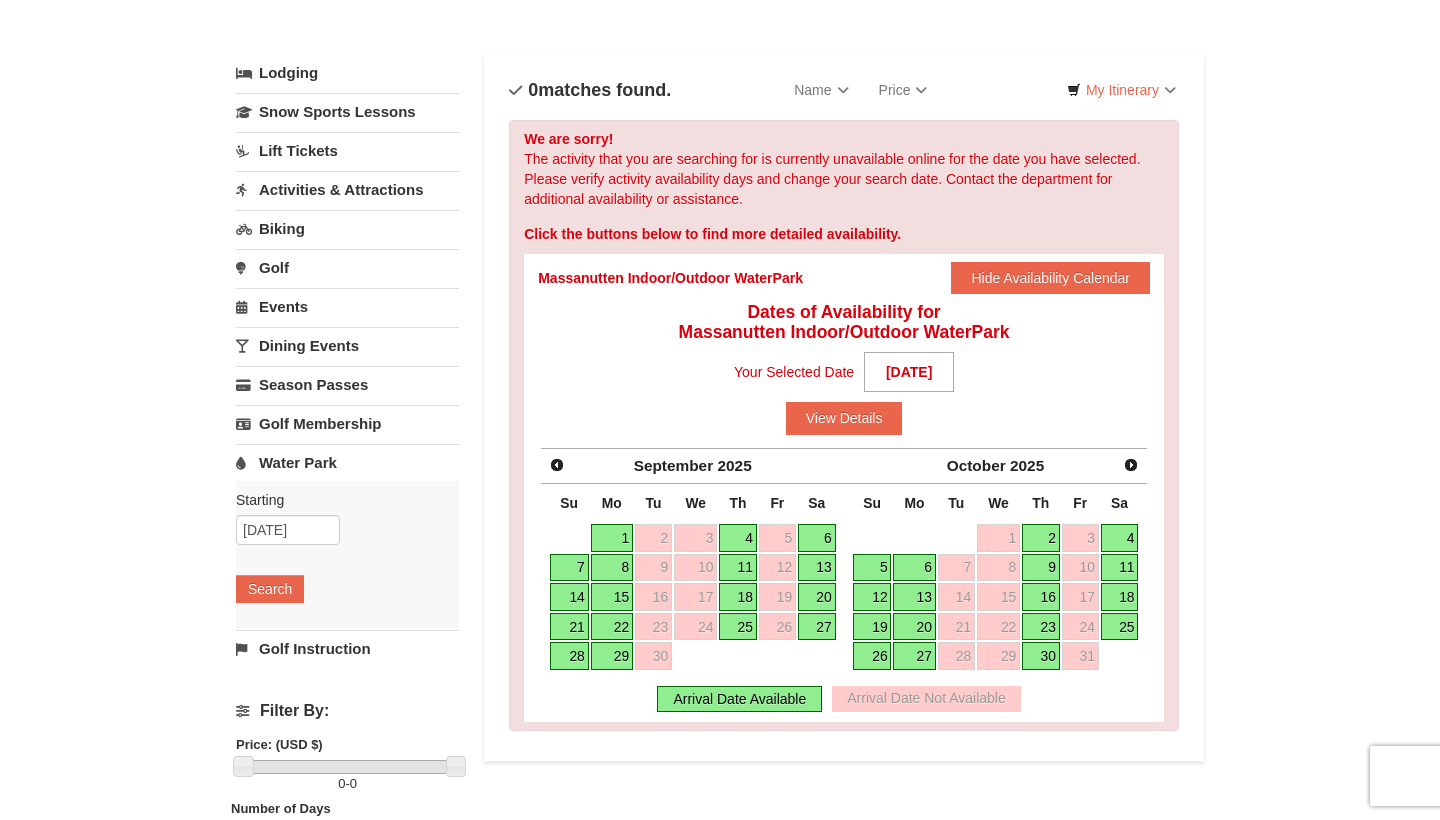 click on "27" at bounding box center (817, 627) 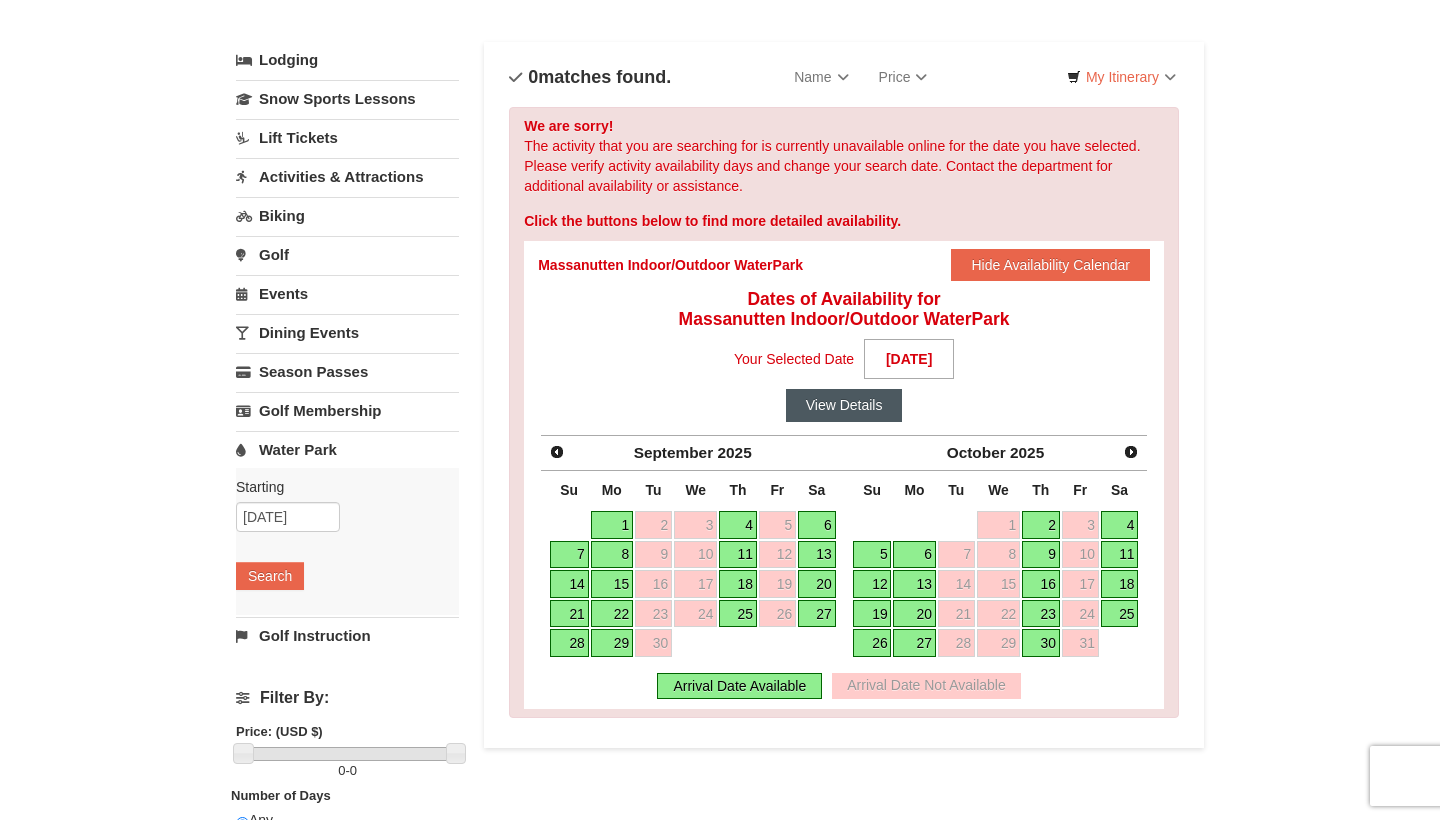 click on "View Details" at bounding box center [844, 405] 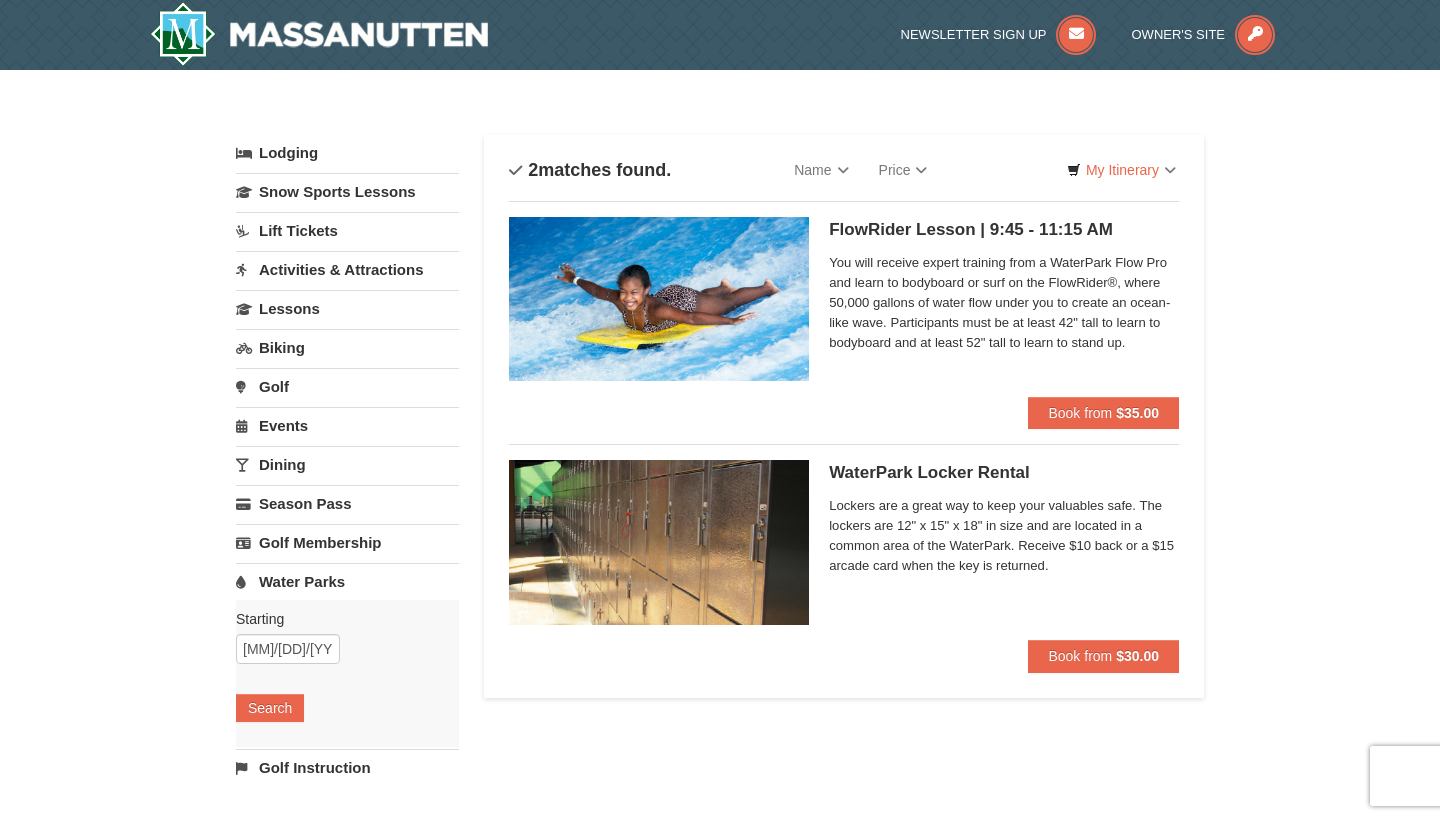 scroll, scrollTop: 0, scrollLeft: 0, axis: both 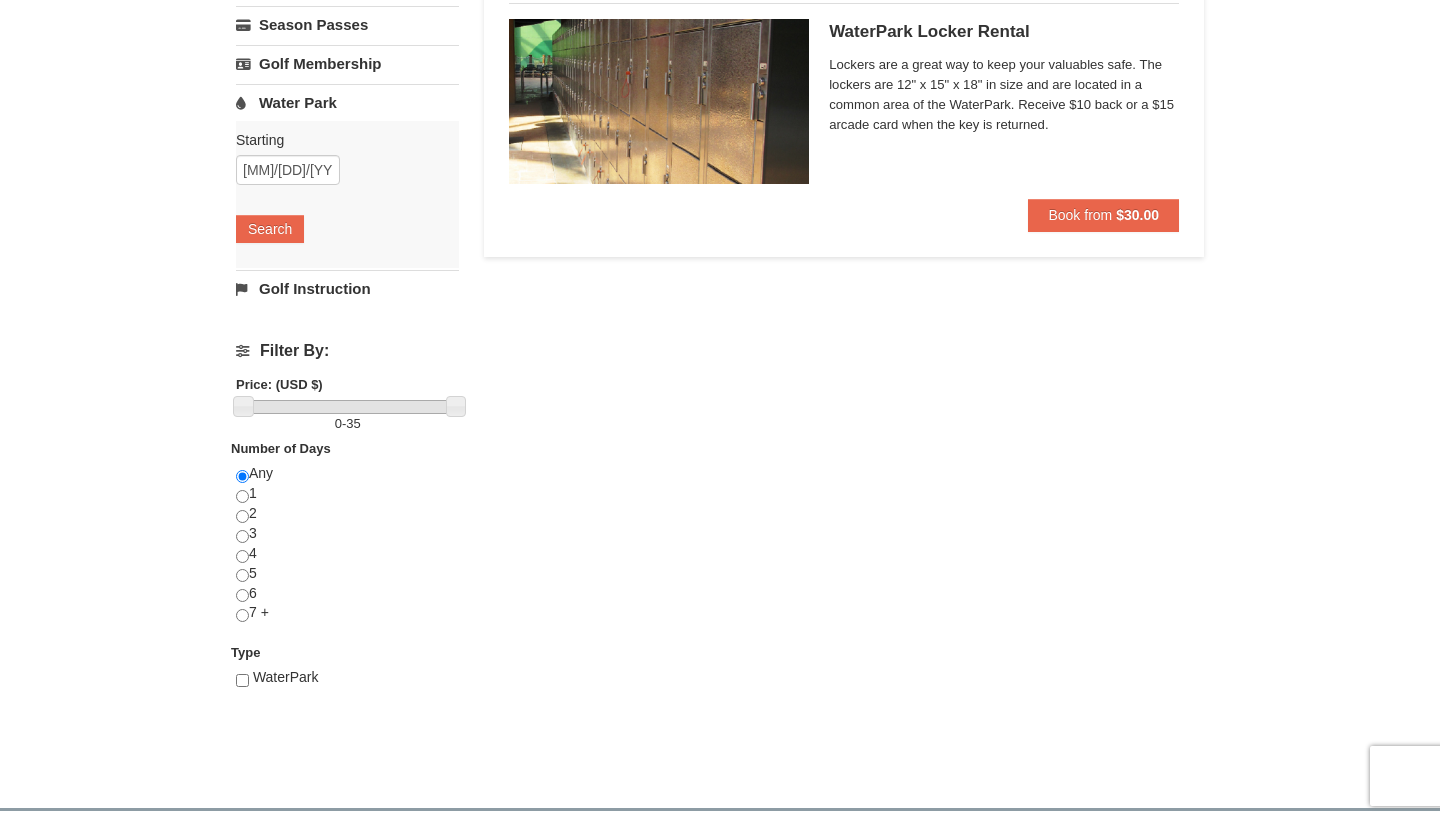 click on "WaterPark" at bounding box center (286, 677) 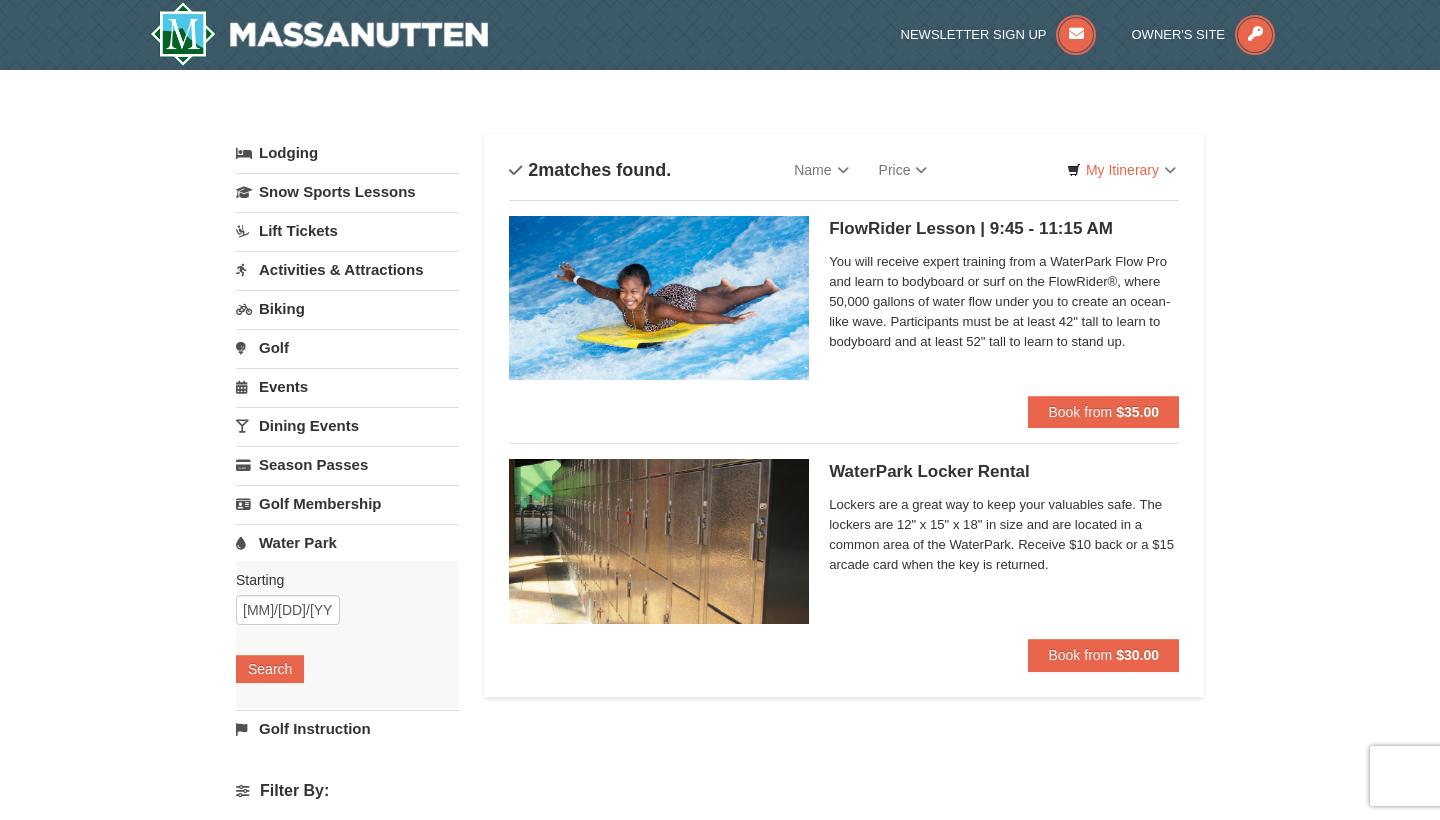 scroll, scrollTop: 0, scrollLeft: 0, axis: both 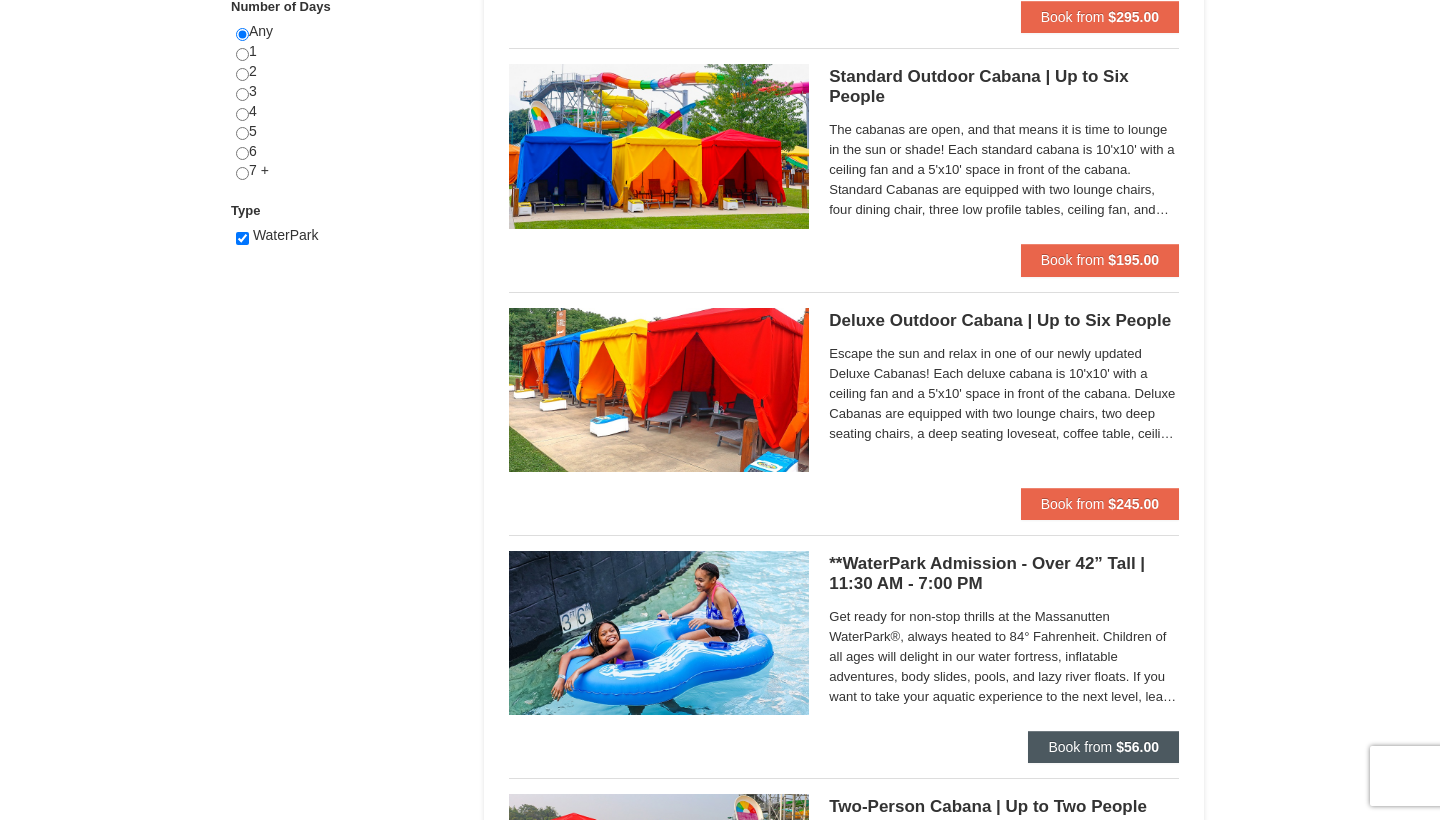 click on "Book from   $56.00" at bounding box center [1103, 747] 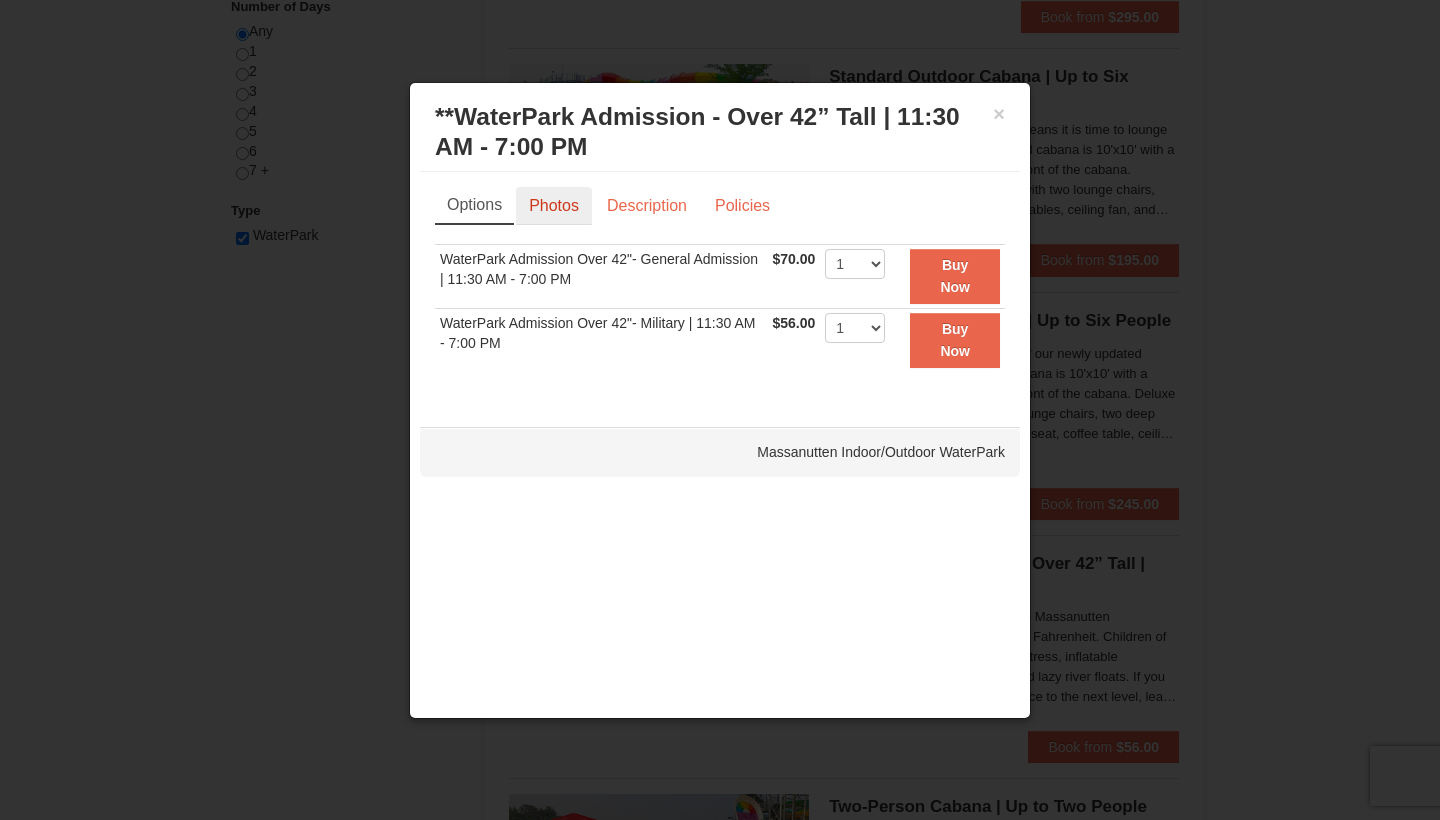 click on "Photos" at bounding box center (554, 206) 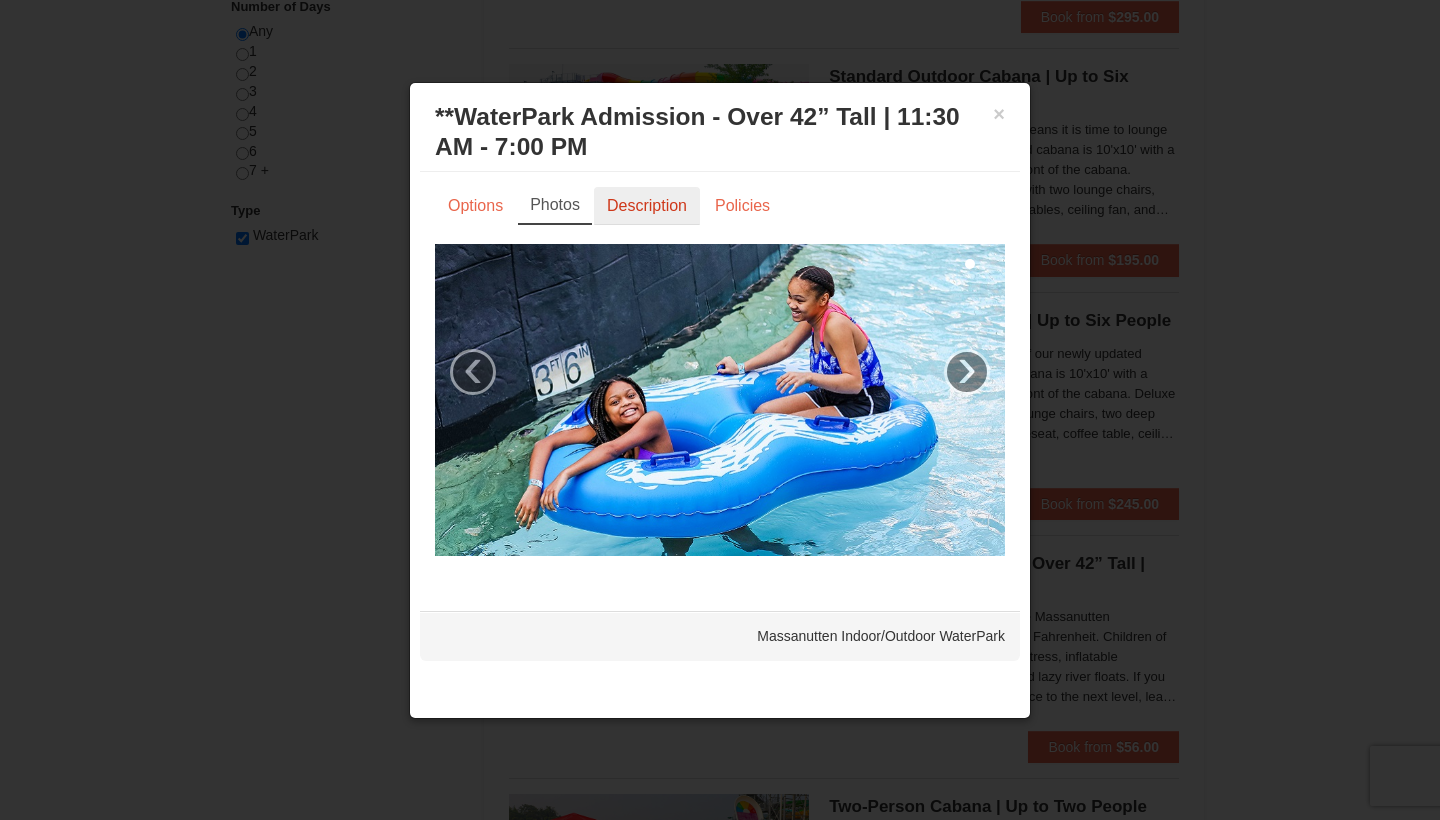 click on "Description" at bounding box center (647, 206) 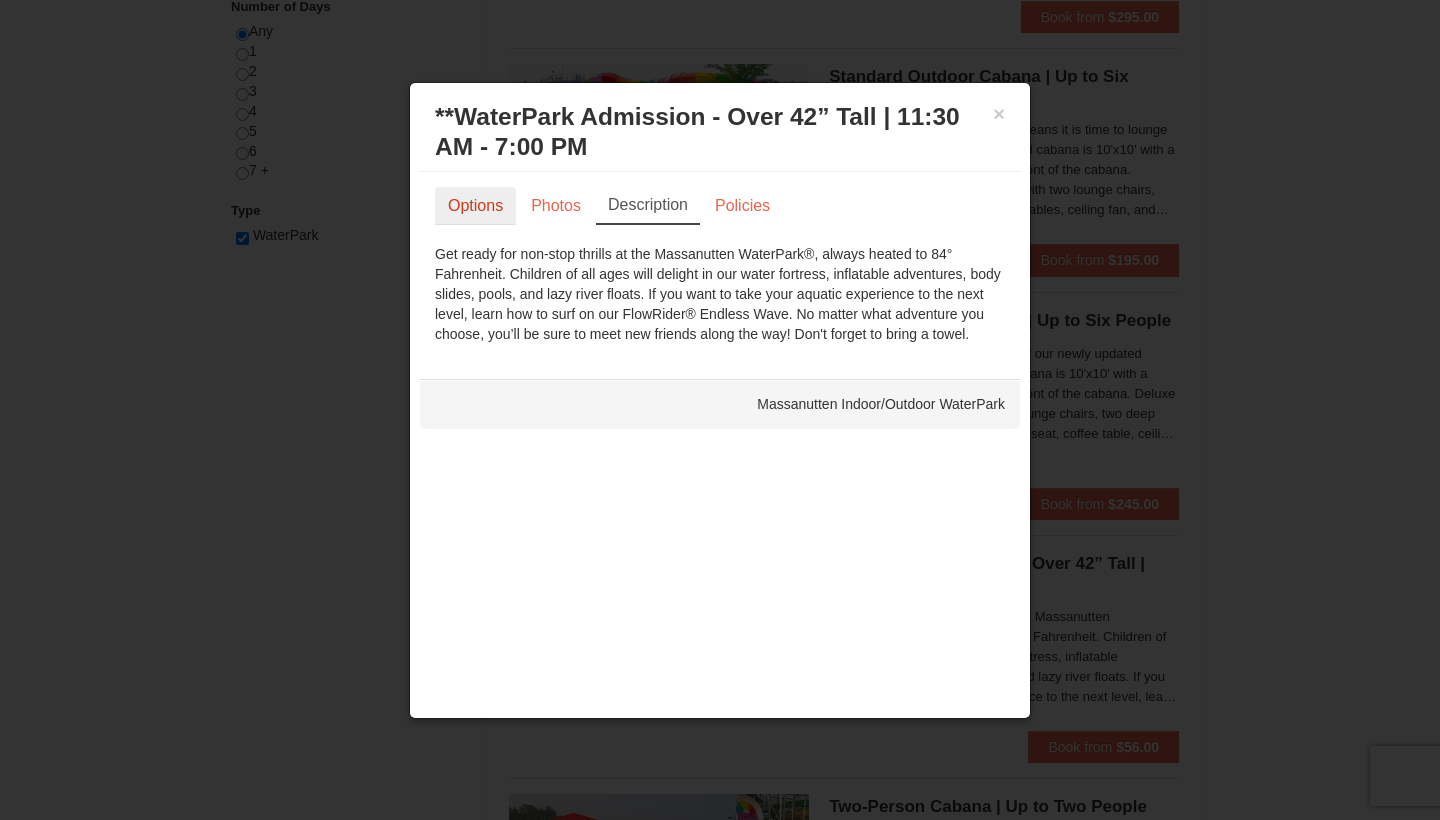 click on "Options" at bounding box center (475, 206) 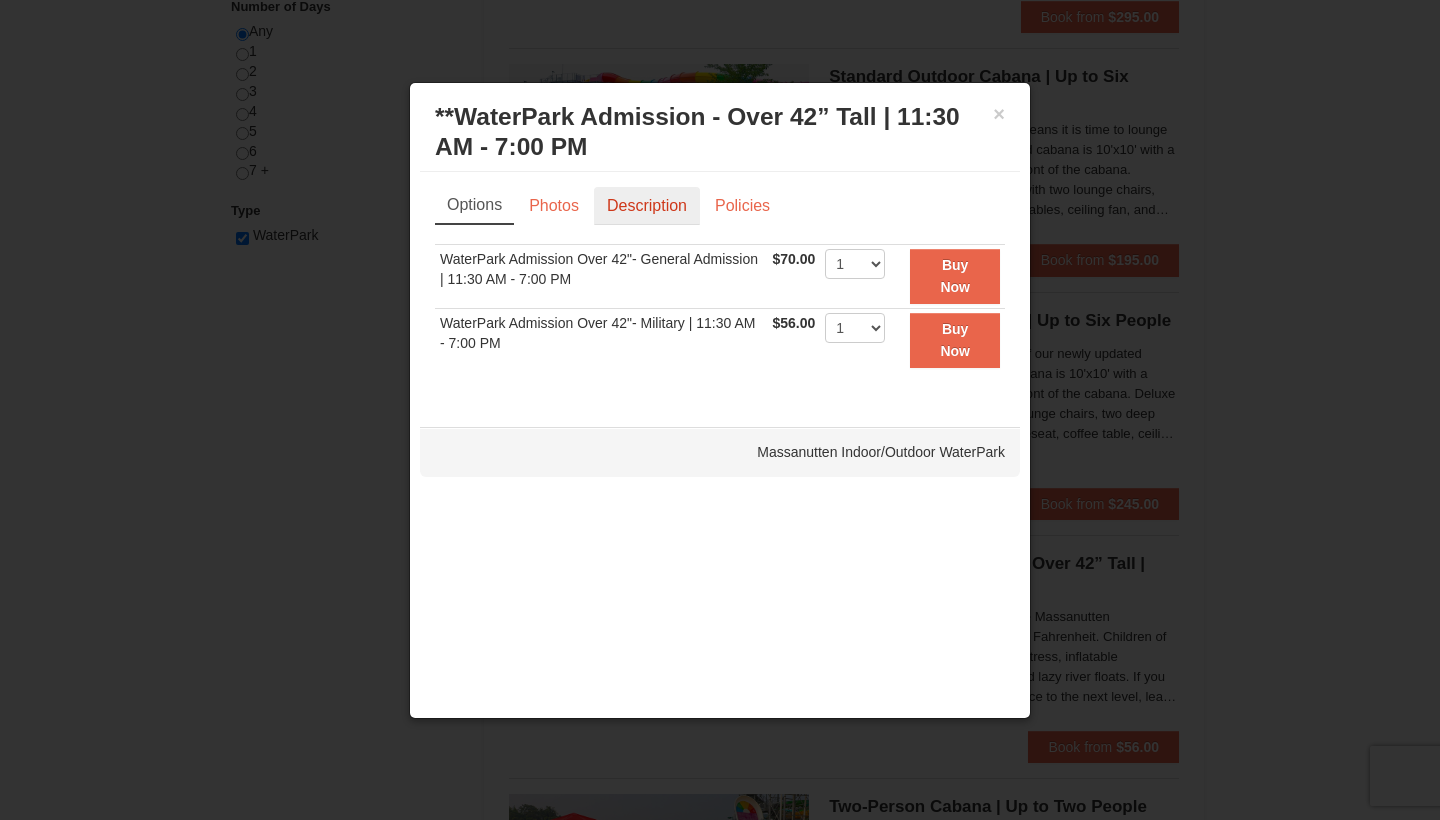 click on "Description" at bounding box center (647, 206) 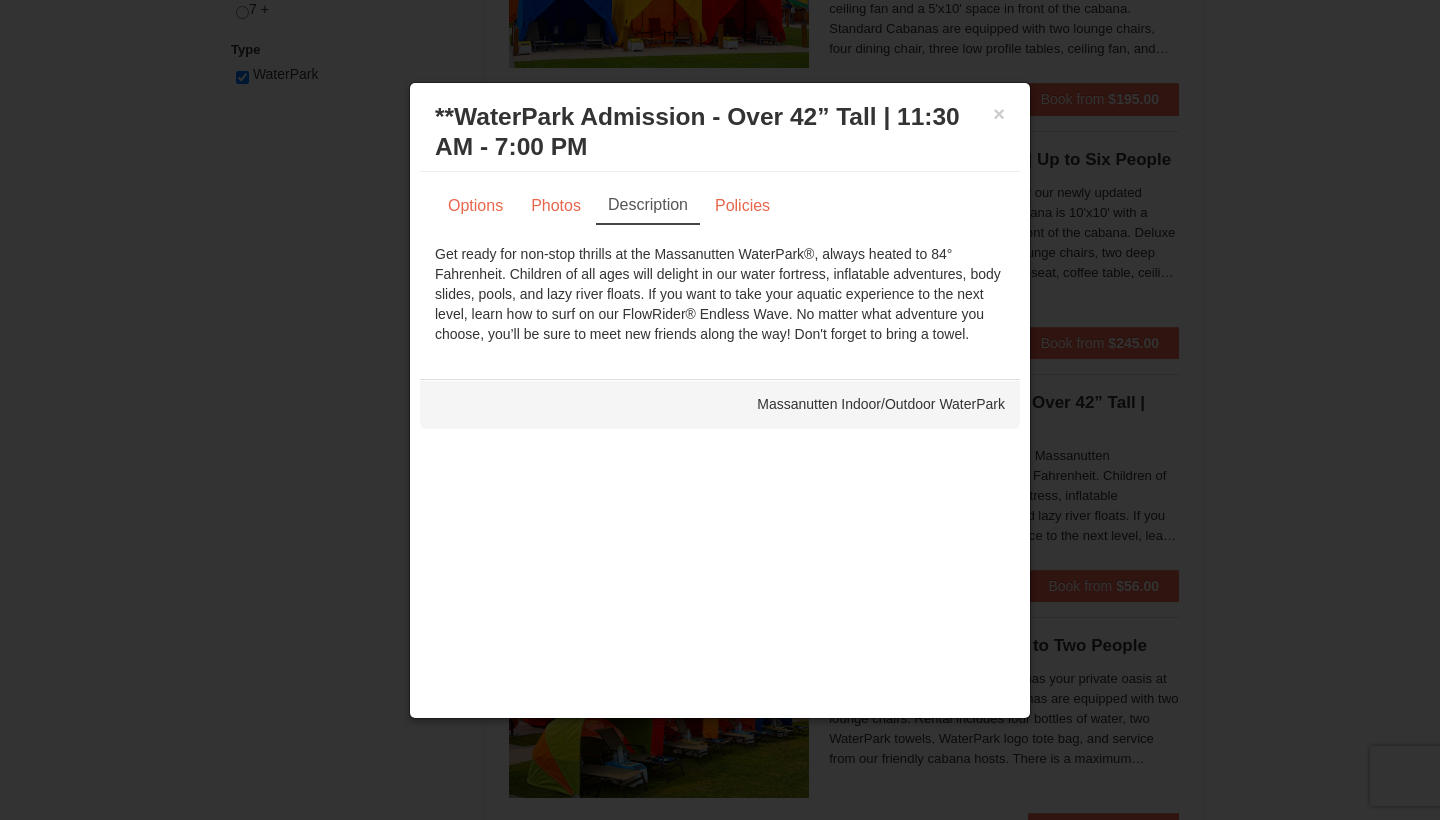 scroll, scrollTop: 1049, scrollLeft: 0, axis: vertical 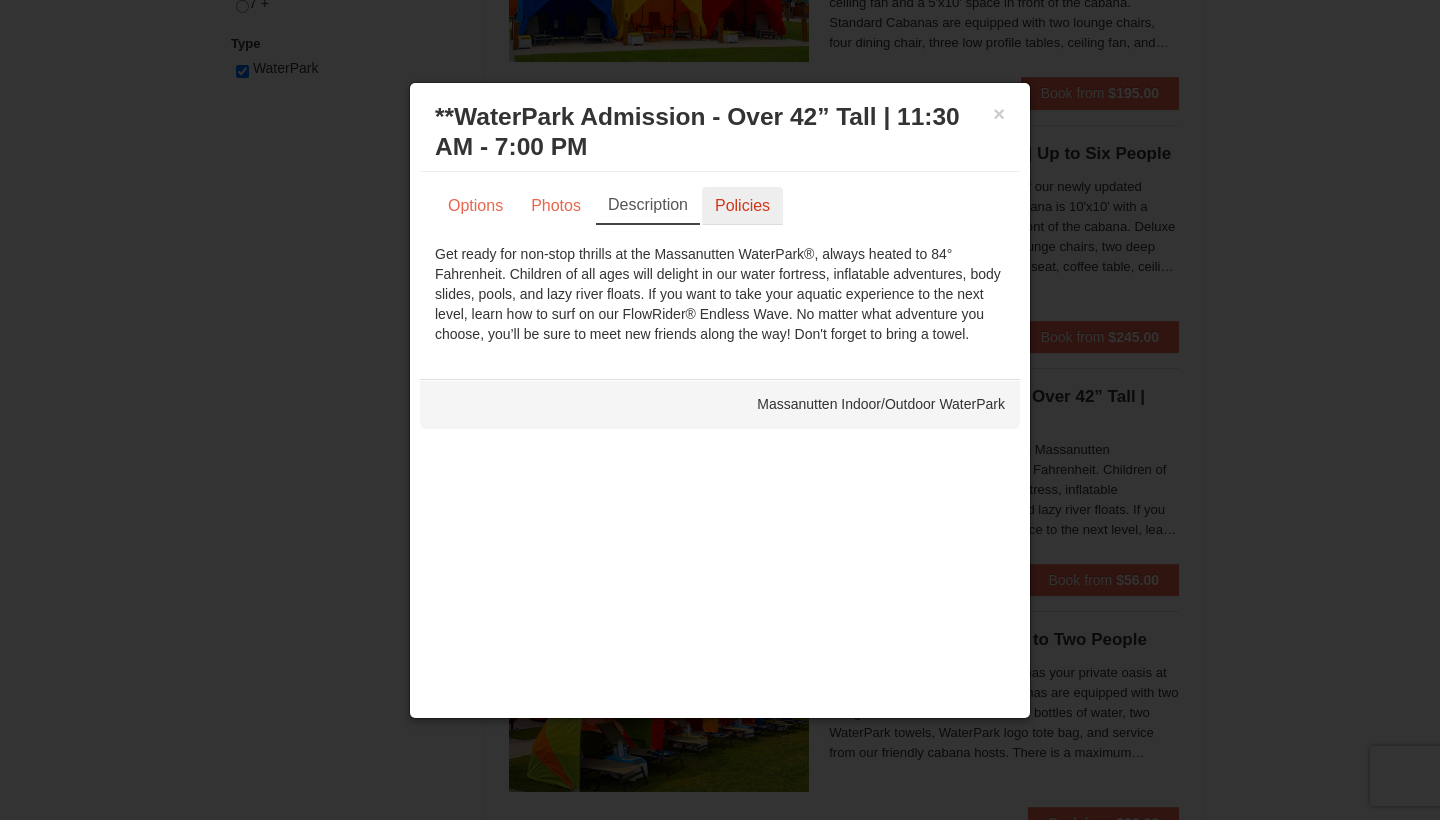 click on "Policies" at bounding box center (742, 206) 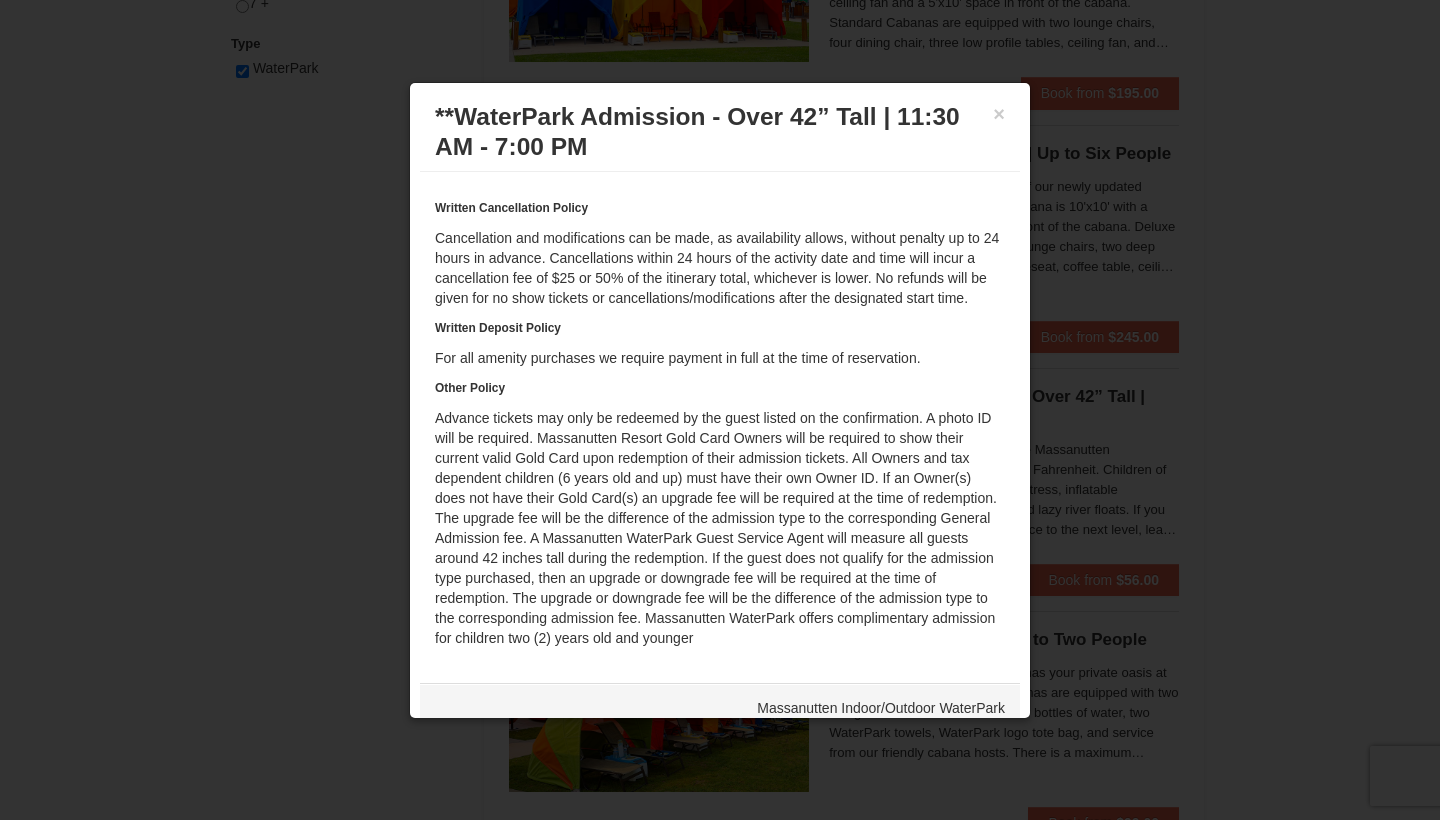 scroll, scrollTop: 56, scrollLeft: 0, axis: vertical 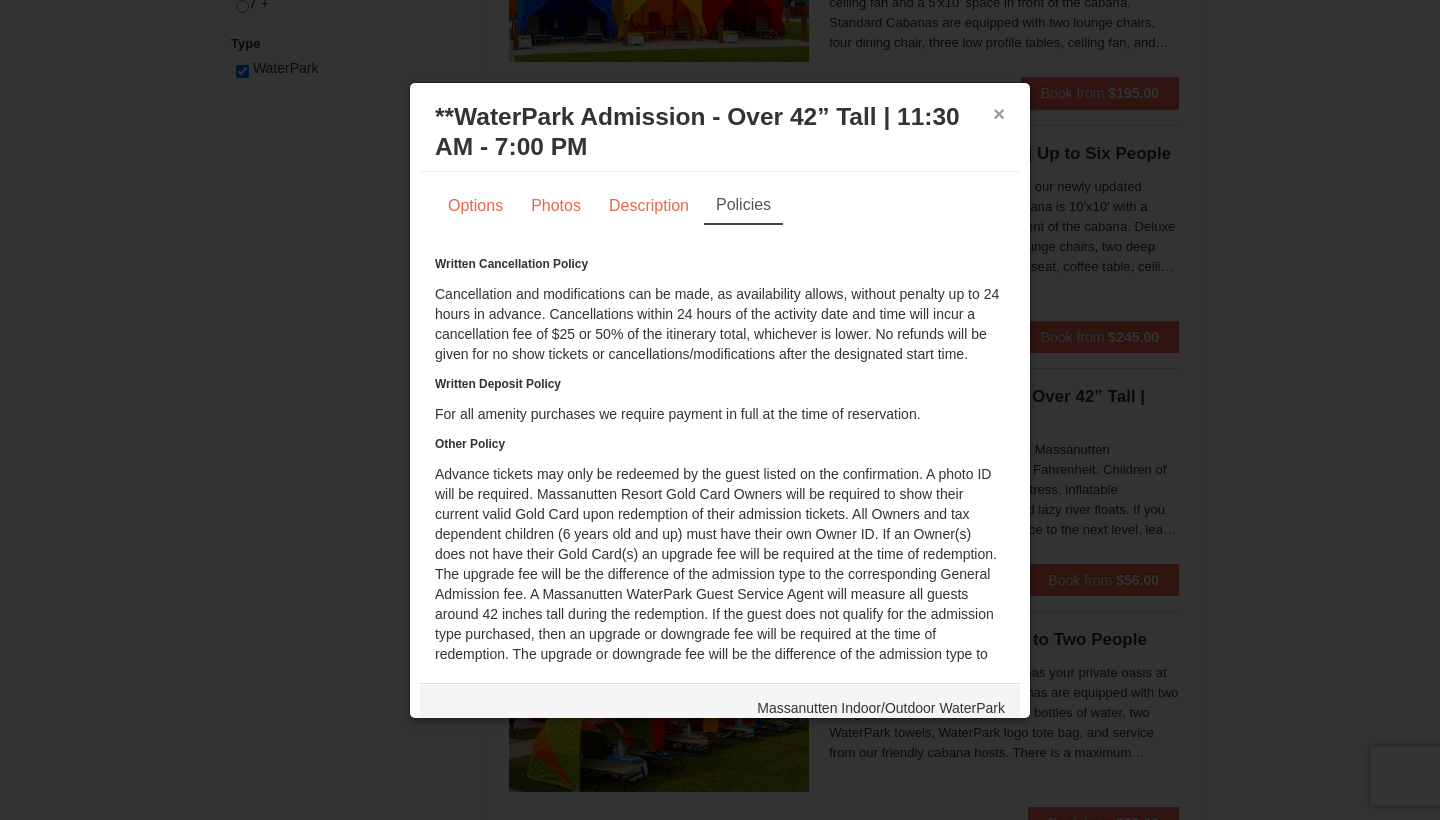 click on "×" at bounding box center [999, 114] 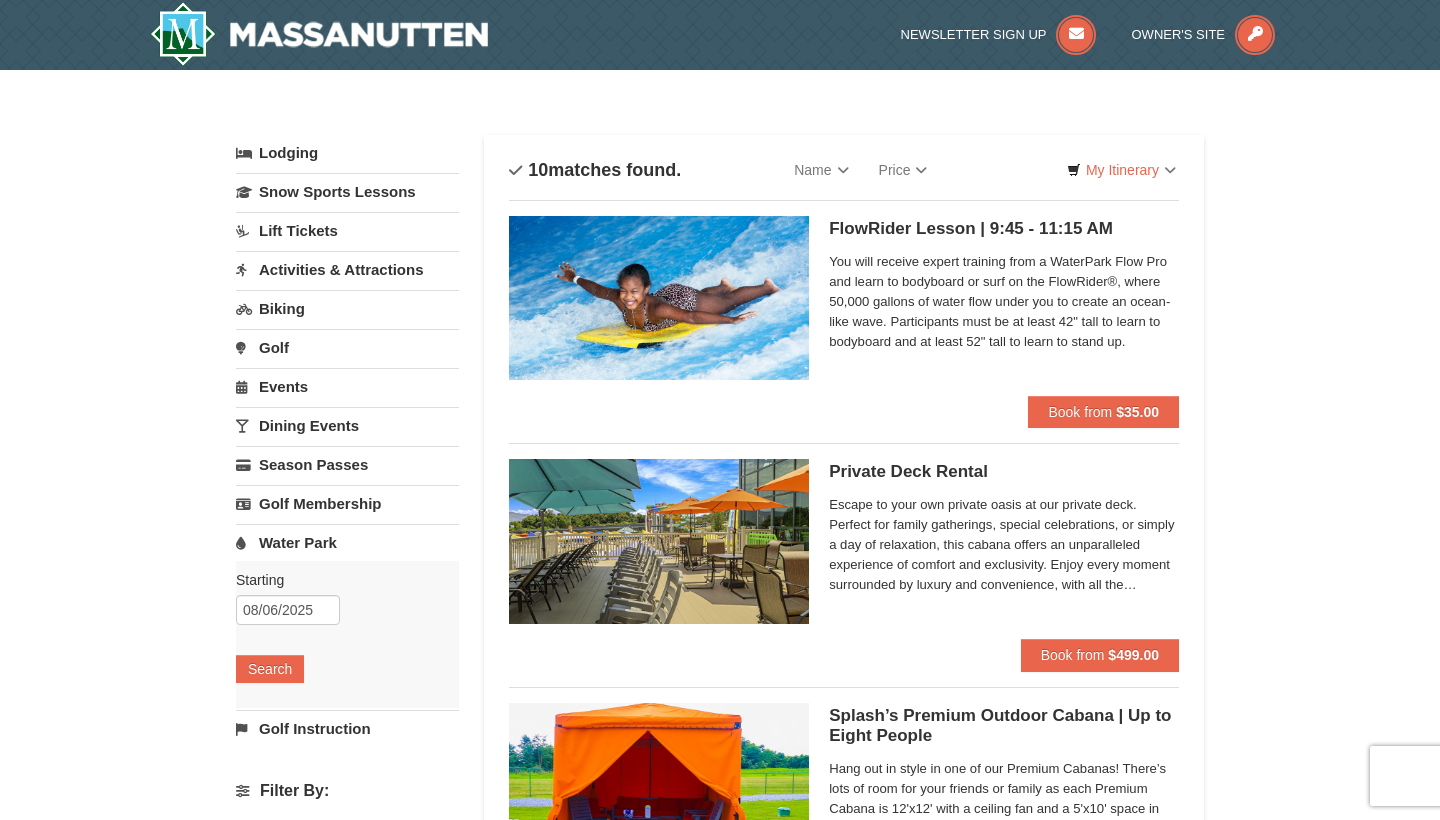 scroll, scrollTop: 0, scrollLeft: 0, axis: both 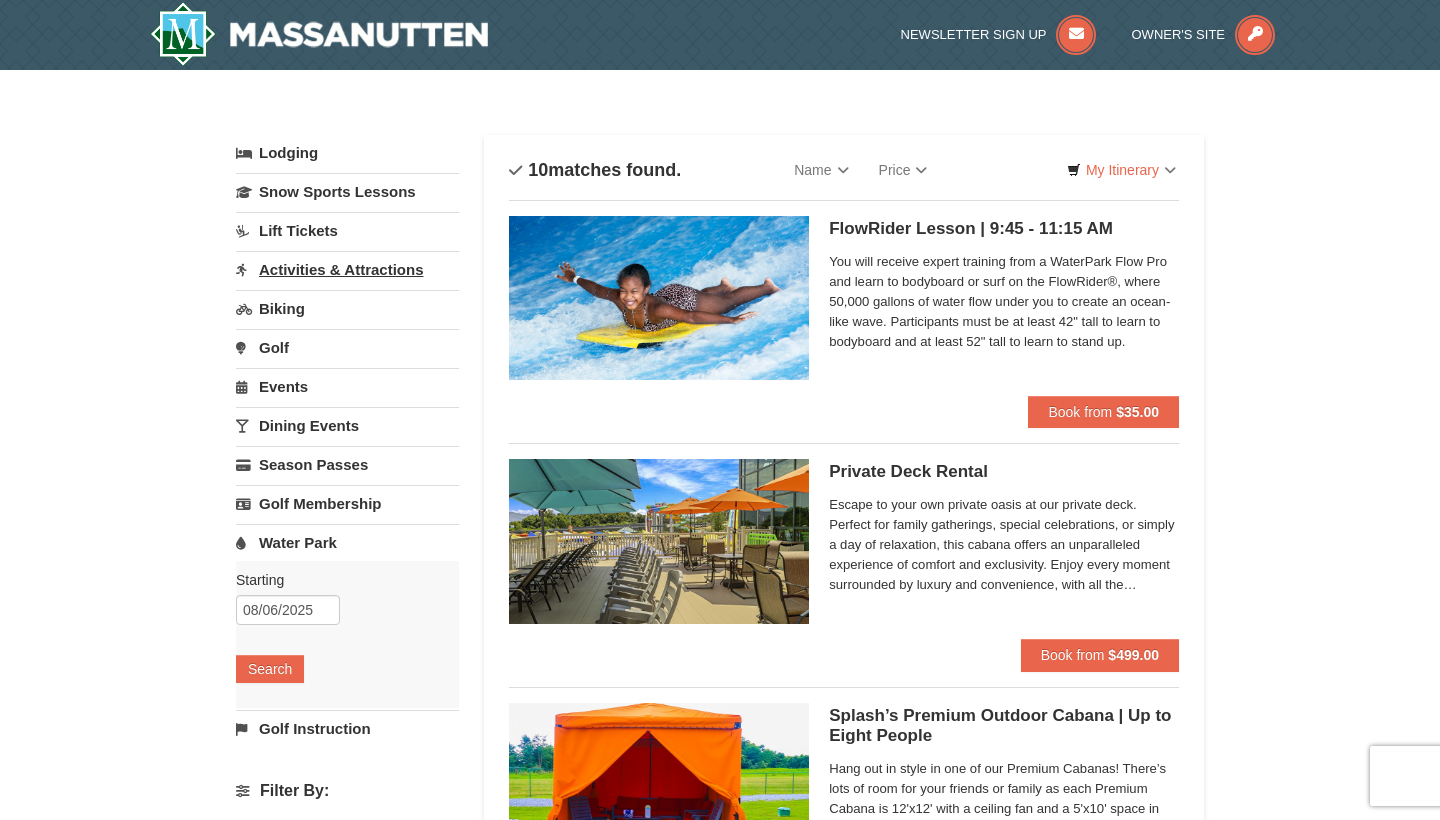 click on "Activities & Attractions" at bounding box center (347, 269) 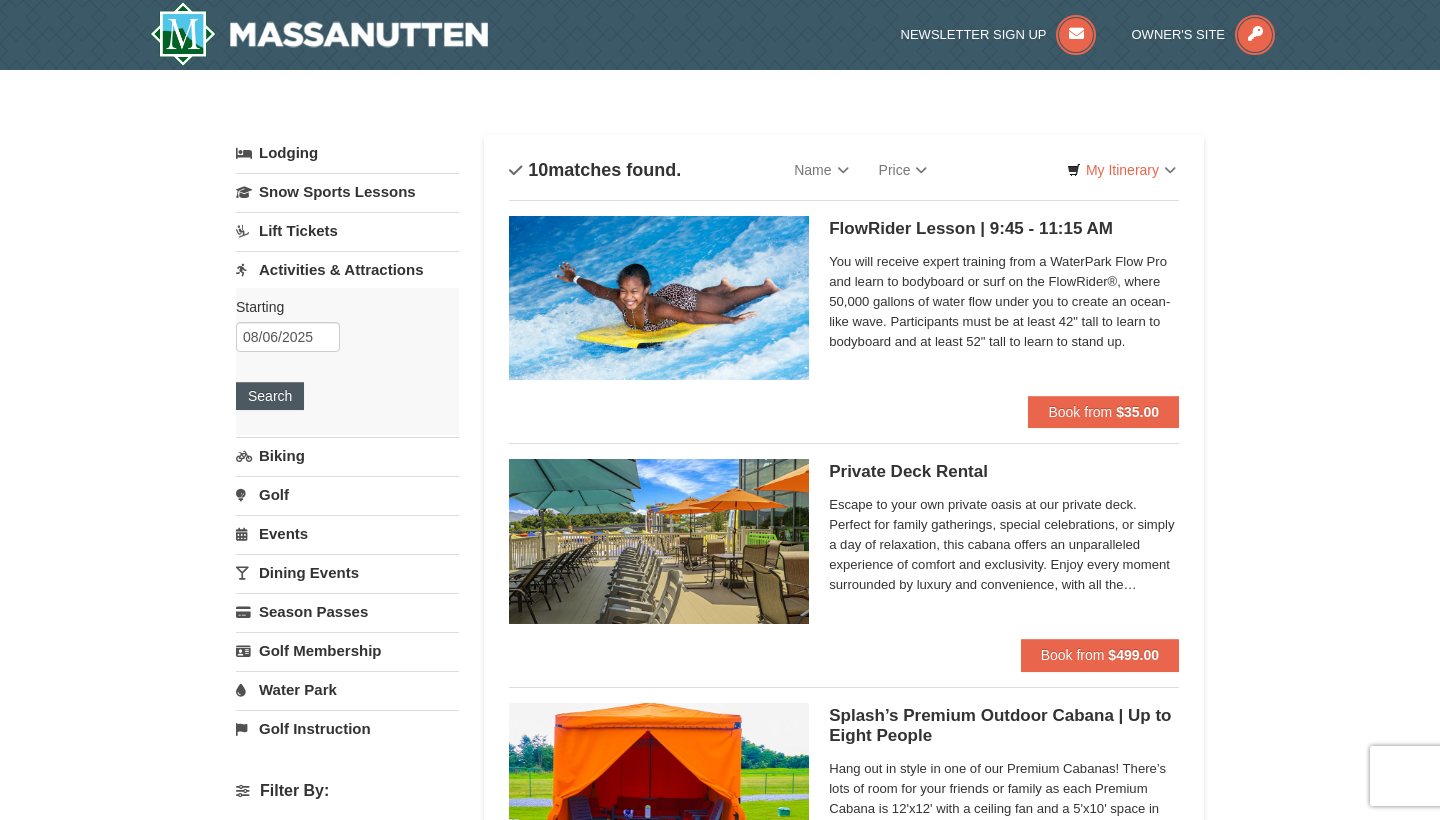 click on "Search" at bounding box center (270, 396) 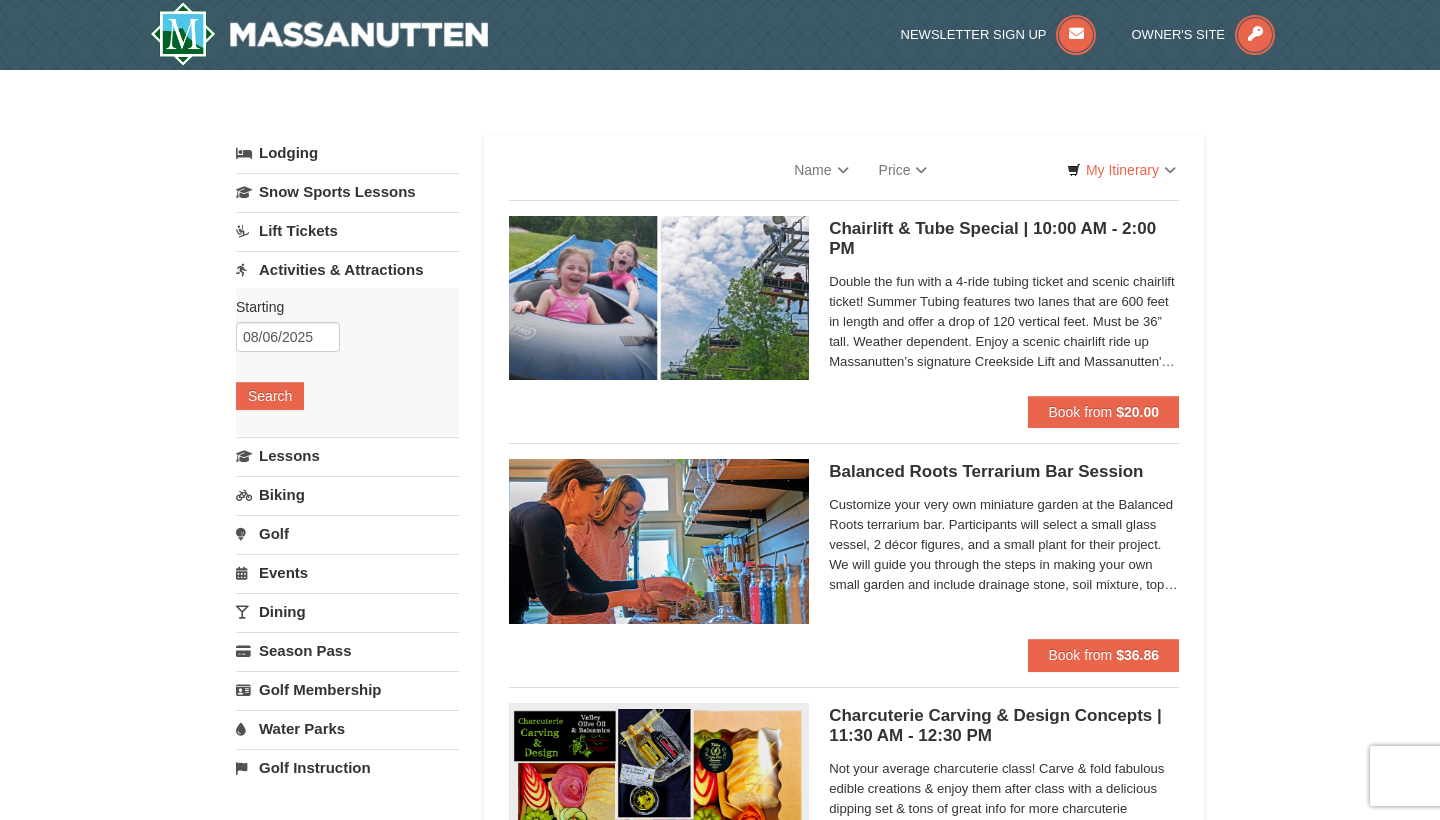 scroll, scrollTop: 0, scrollLeft: 0, axis: both 